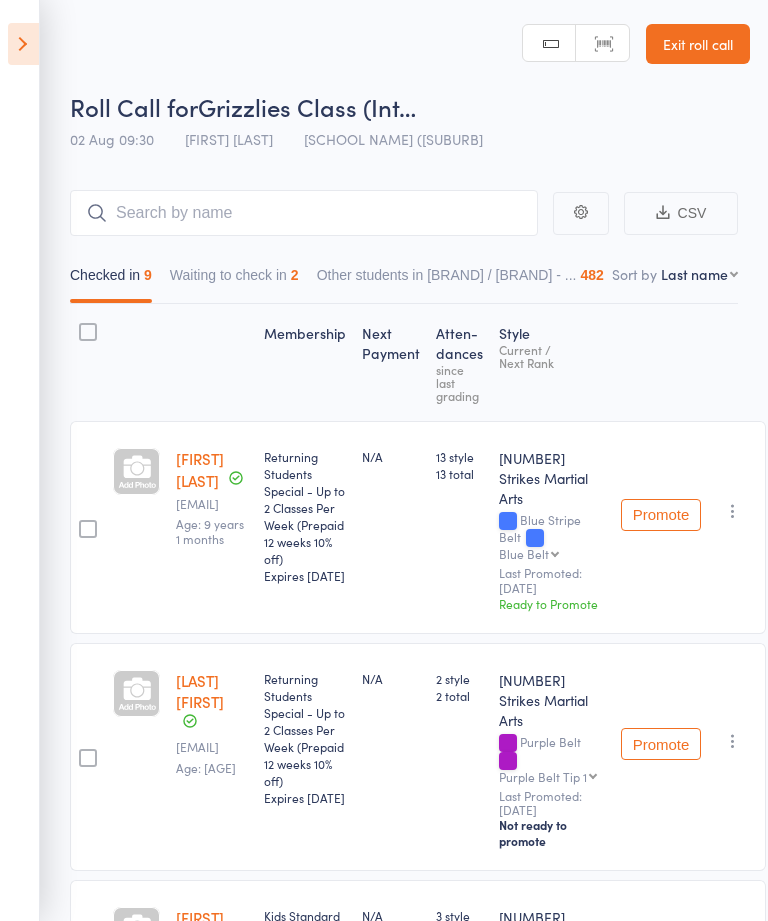scroll, scrollTop: 1517, scrollLeft: 10, axis: both 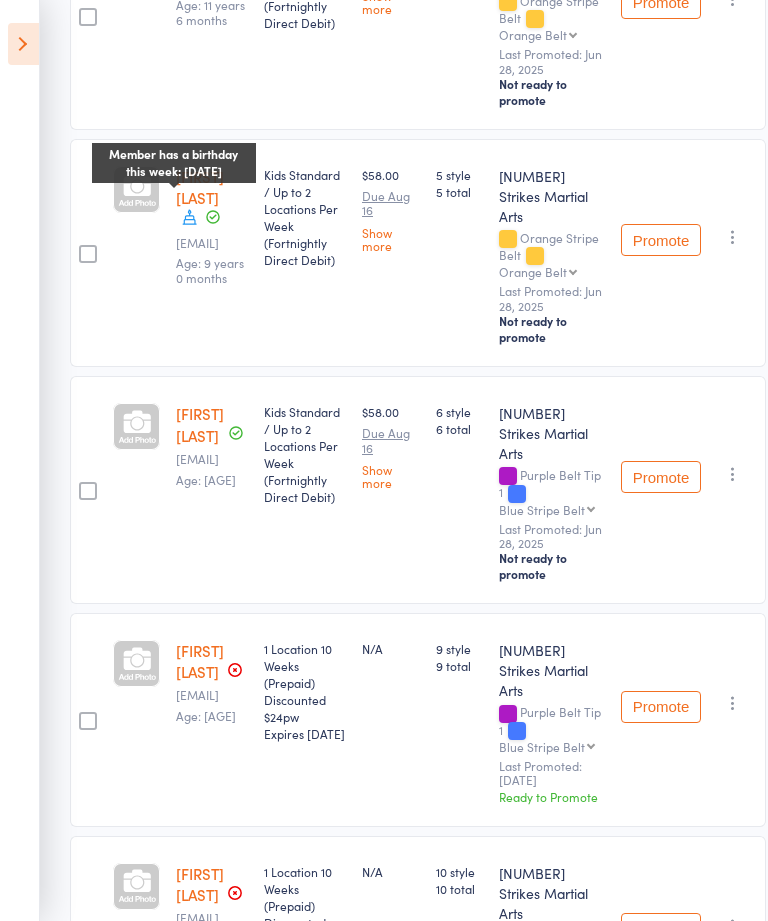click at bounding box center (23, 44) 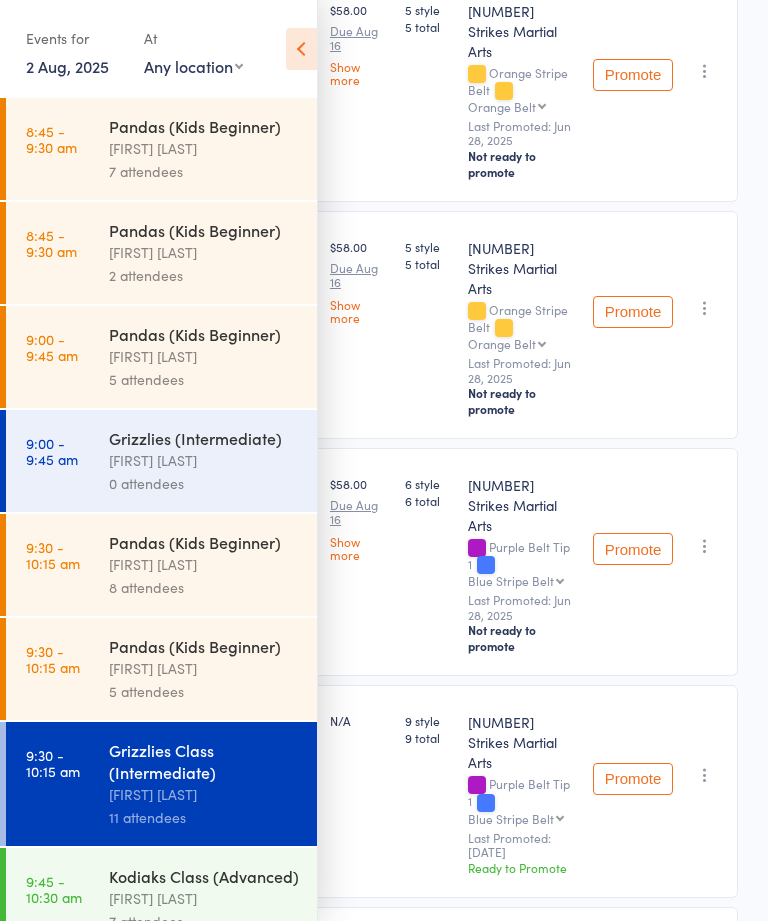 scroll, scrollTop: 1351, scrollLeft: 0, axis: vertical 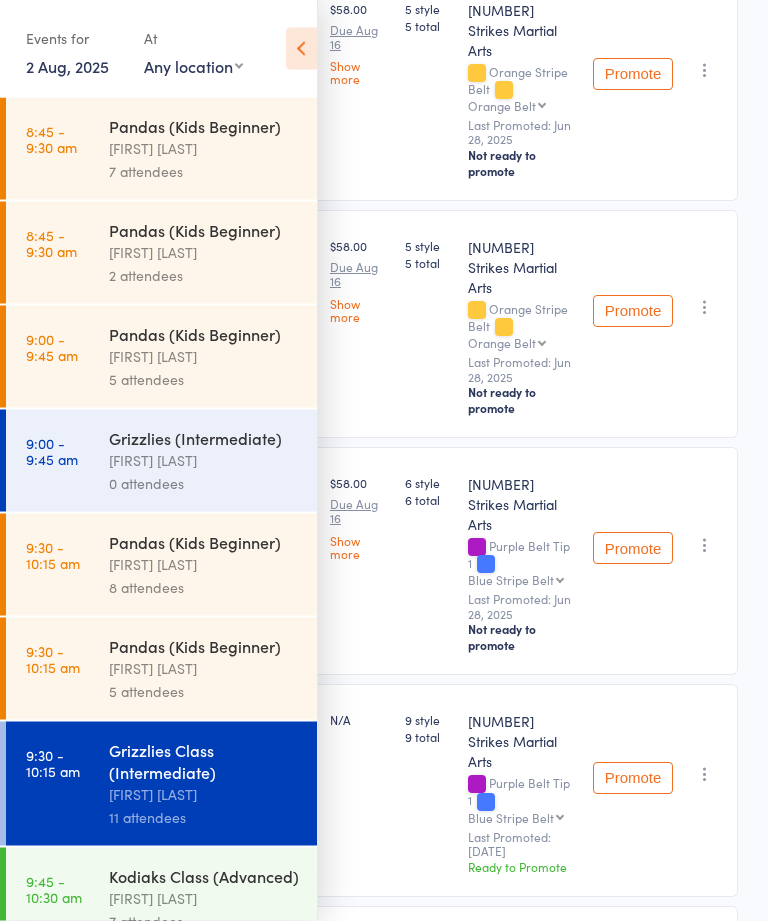 click on "[FIRST] [LAST]" at bounding box center (204, 668) 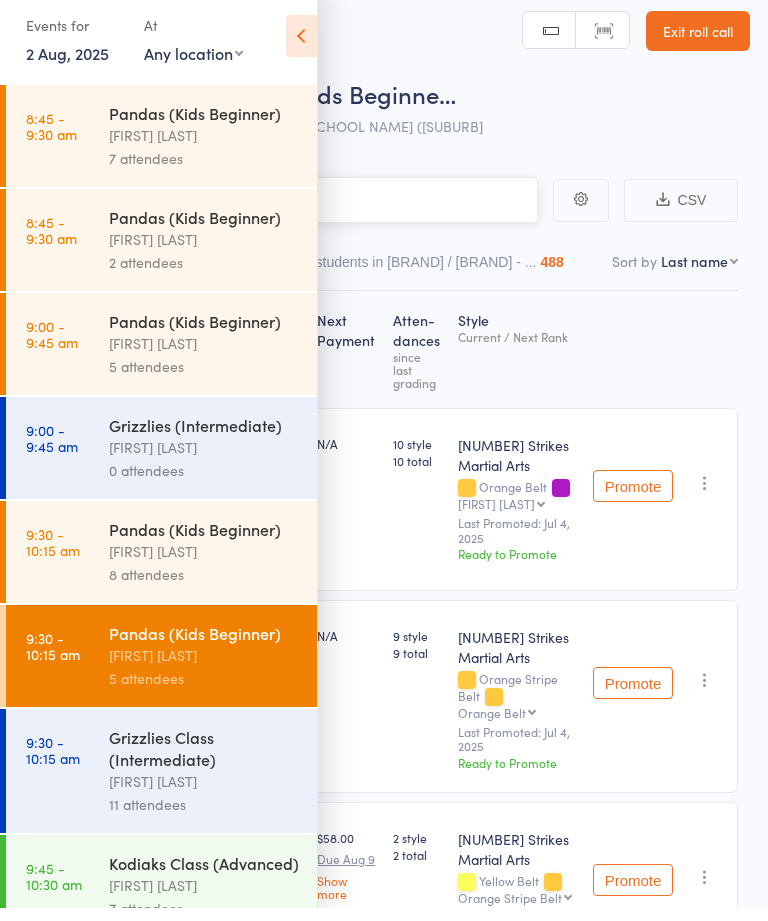 scroll, scrollTop: 14, scrollLeft: 0, axis: vertical 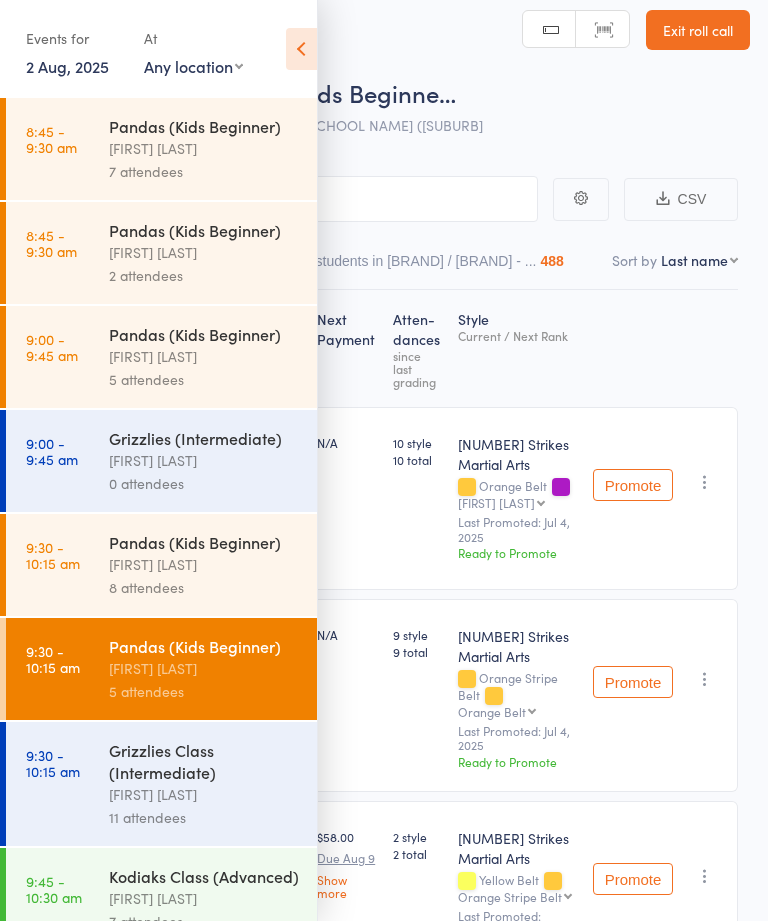 click at bounding box center (301, 49) 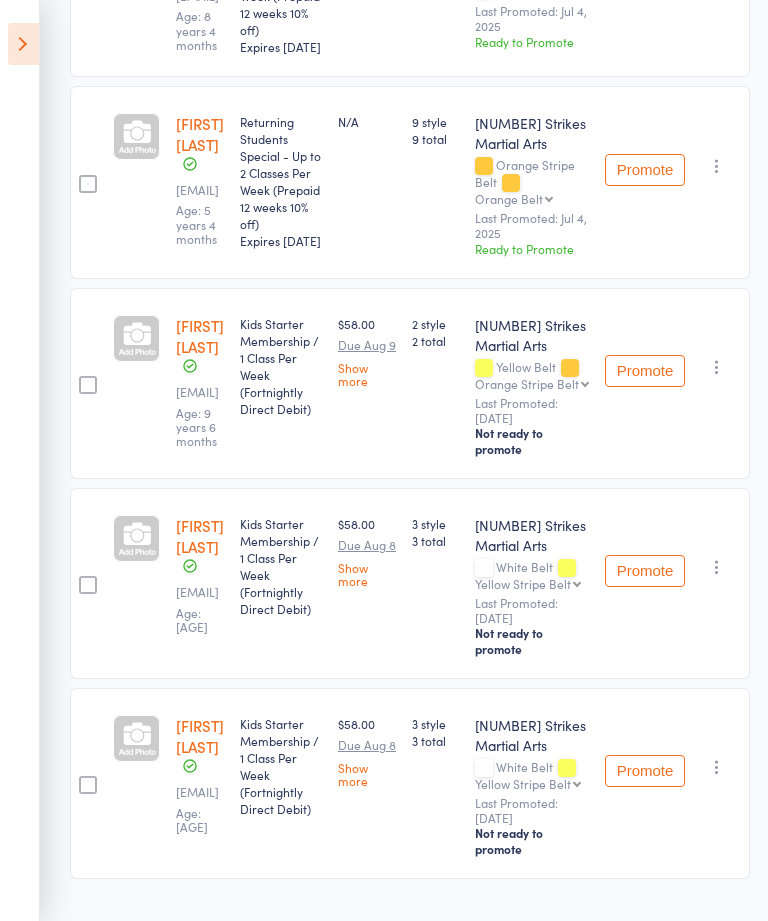 scroll, scrollTop: 566, scrollLeft: 0, axis: vertical 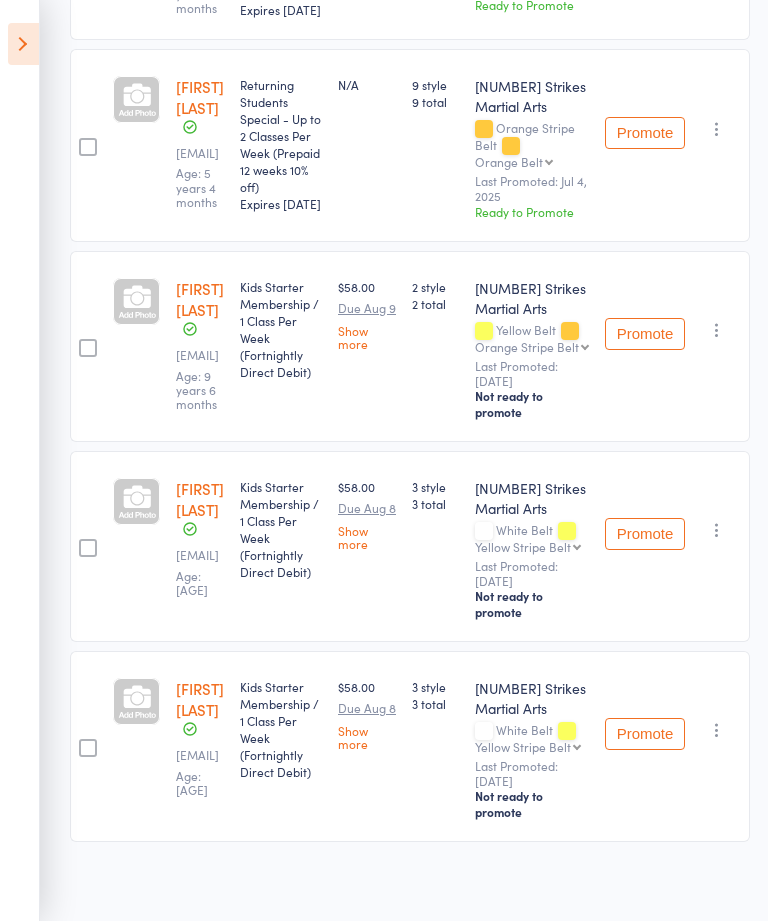 click at bounding box center [23, 44] 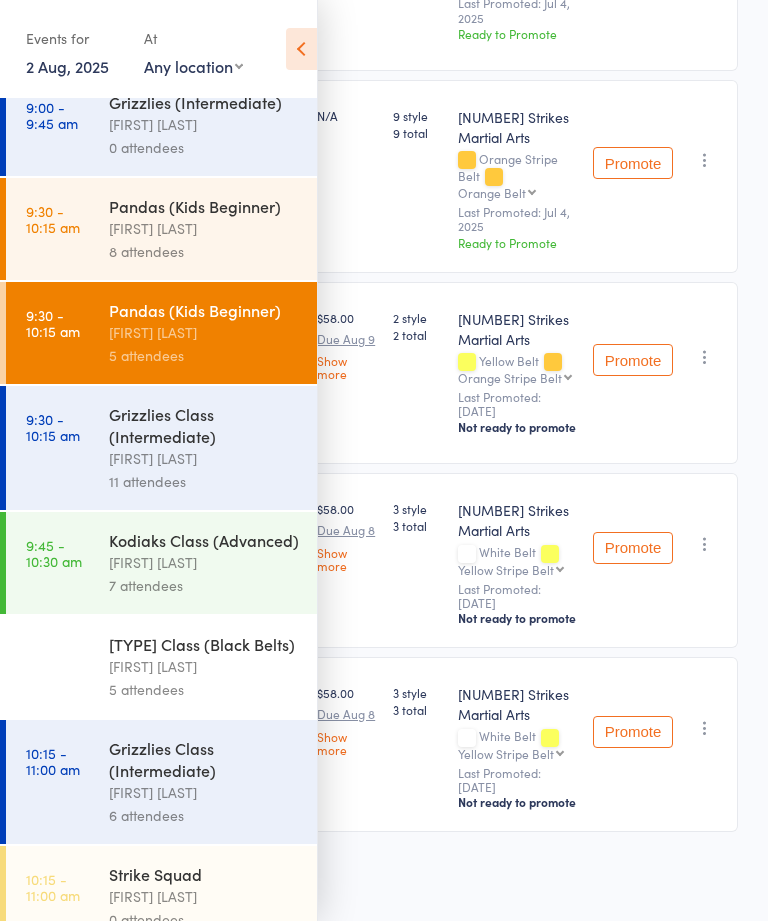 scroll, scrollTop: 423, scrollLeft: 0, axis: vertical 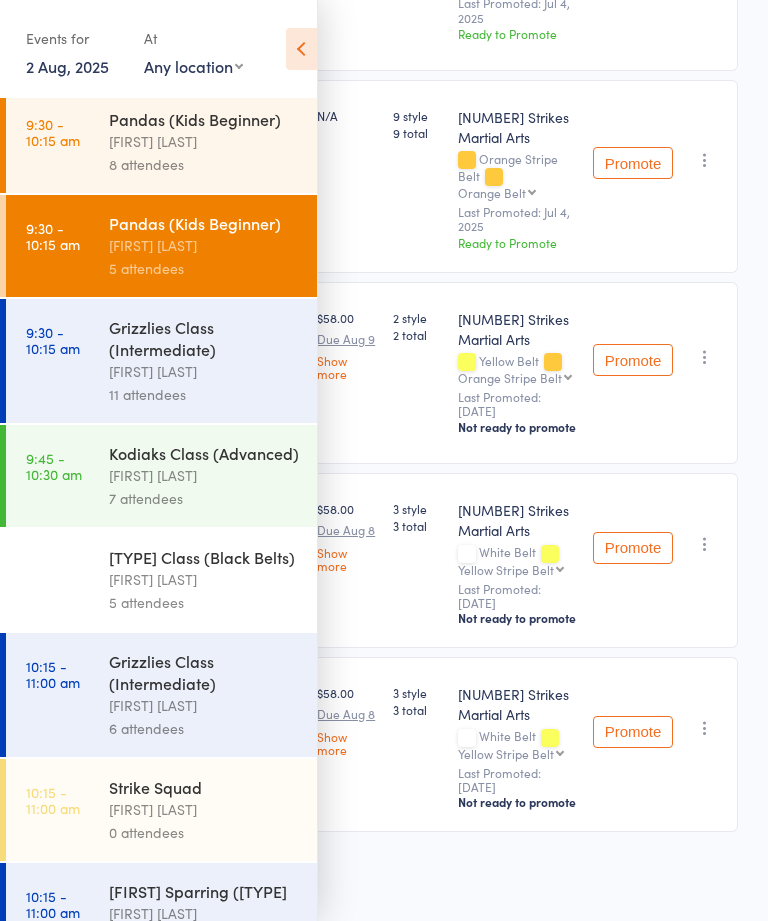 click on "9:30 - 10:15 am Grizzlies Class (Intermediate) [FIRST] [LAST] 11 attendees" at bounding box center (161, 361) 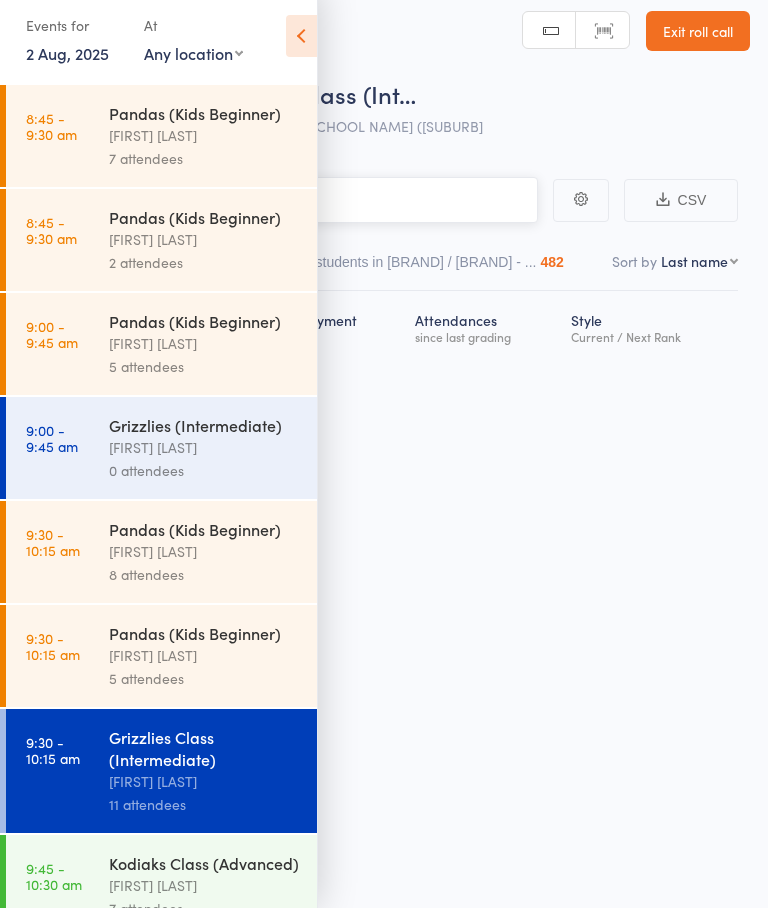 scroll, scrollTop: 14, scrollLeft: 0, axis: vertical 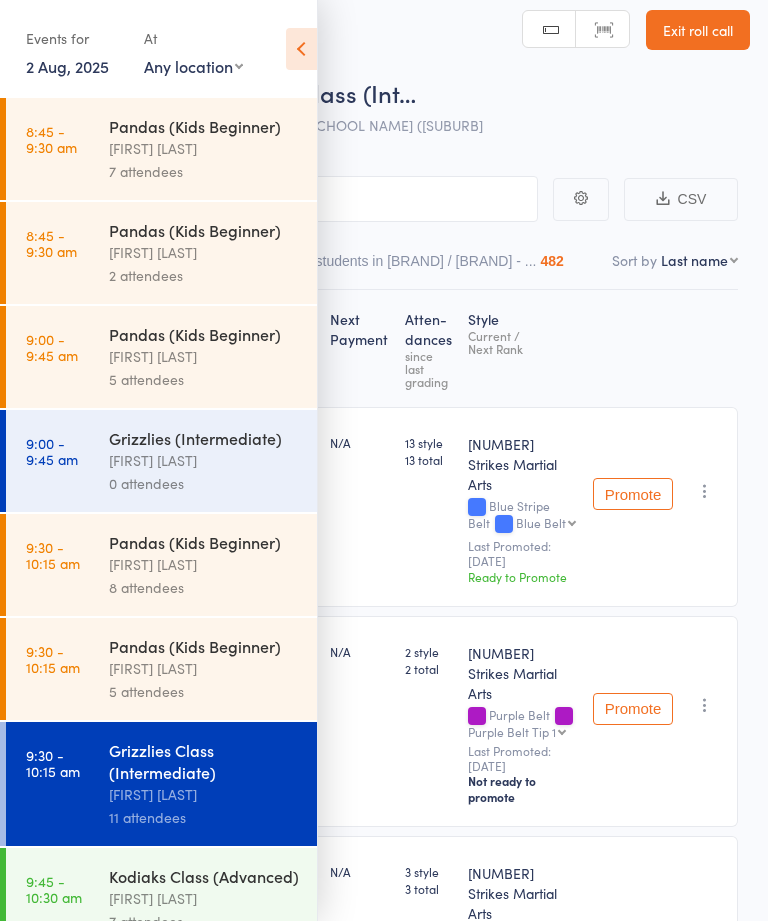 click at bounding box center (301, 49) 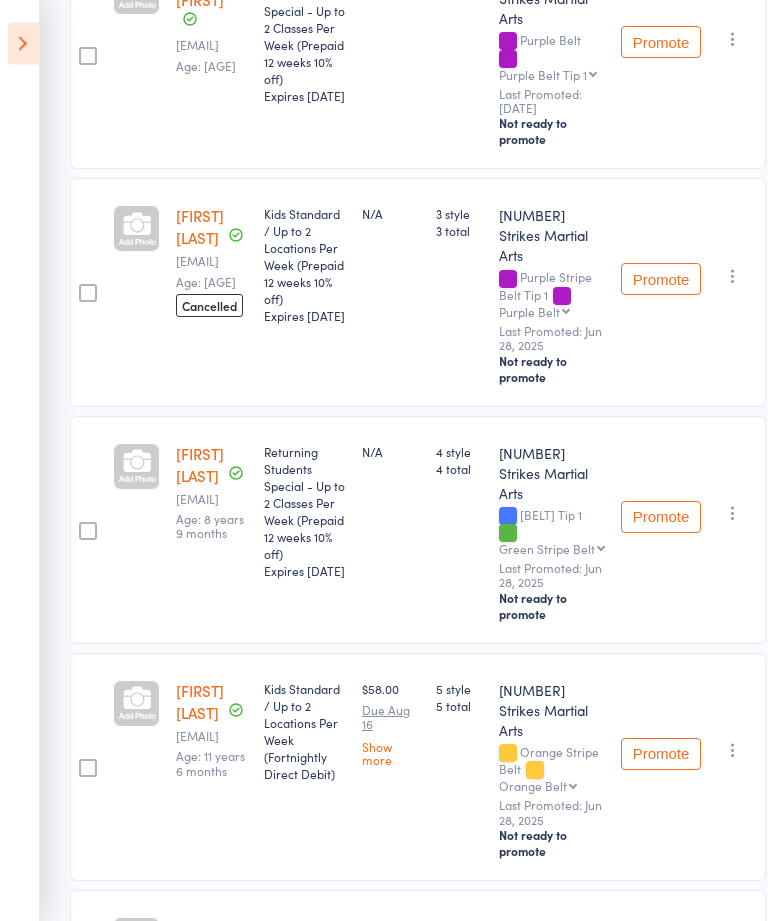 click at bounding box center [23, 44] 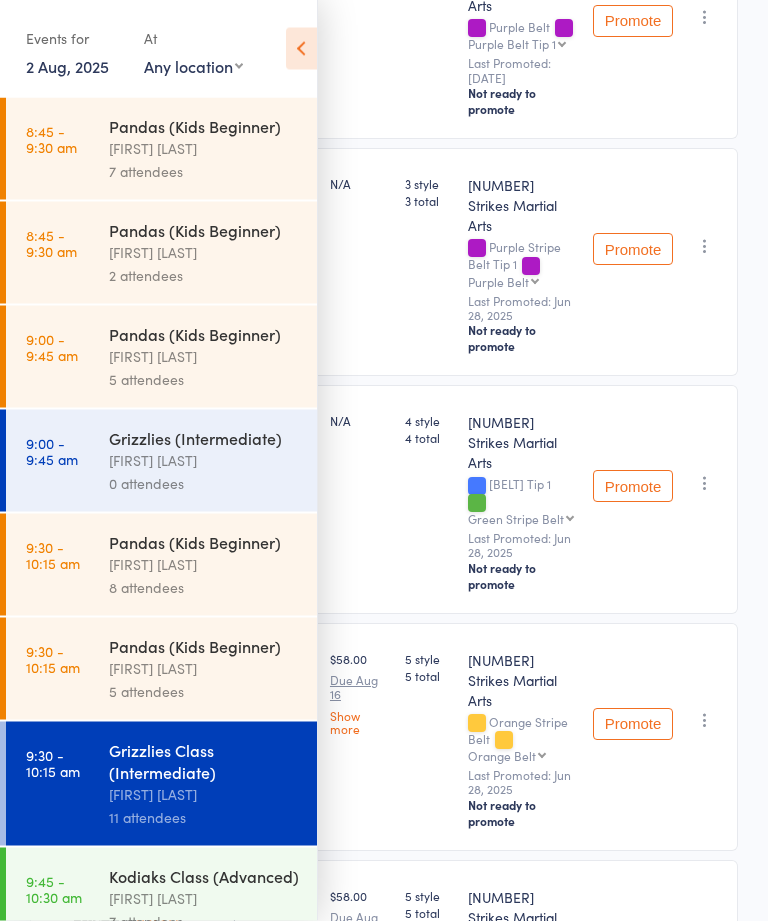 scroll, scrollTop: 702, scrollLeft: 0, axis: vertical 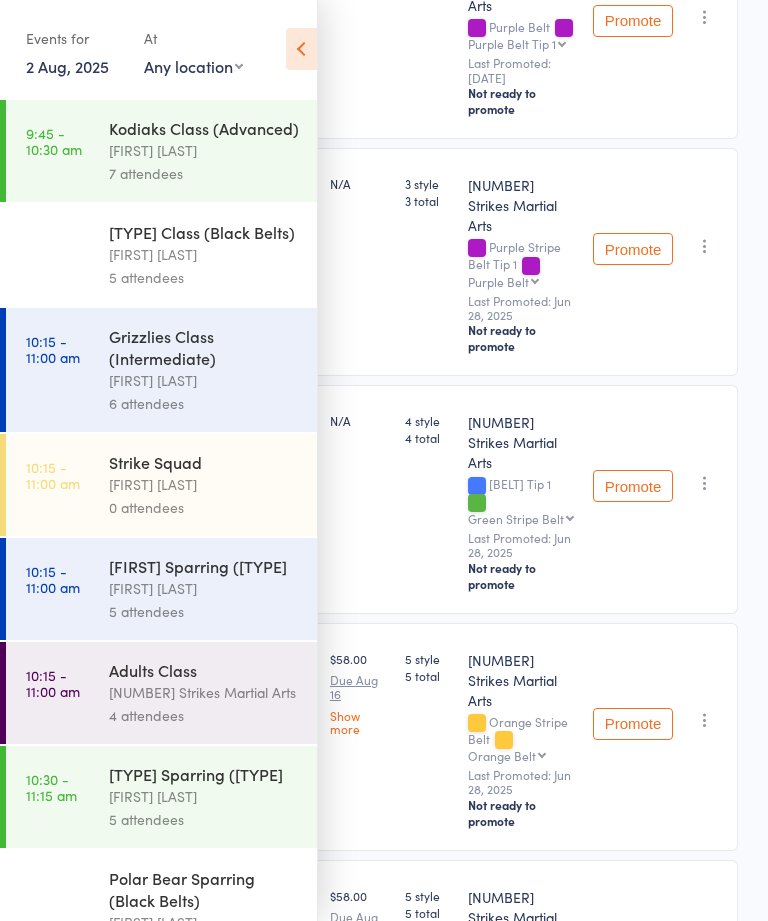 click on "[FIRST] [LAST]" at bounding box center [204, 588] 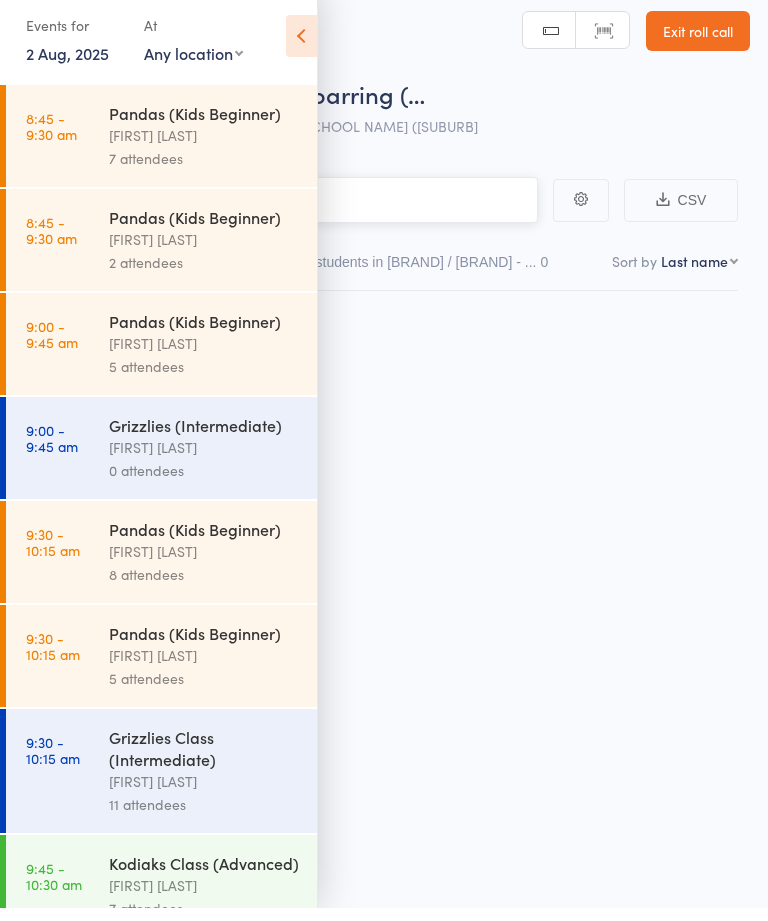 scroll, scrollTop: 14, scrollLeft: 0, axis: vertical 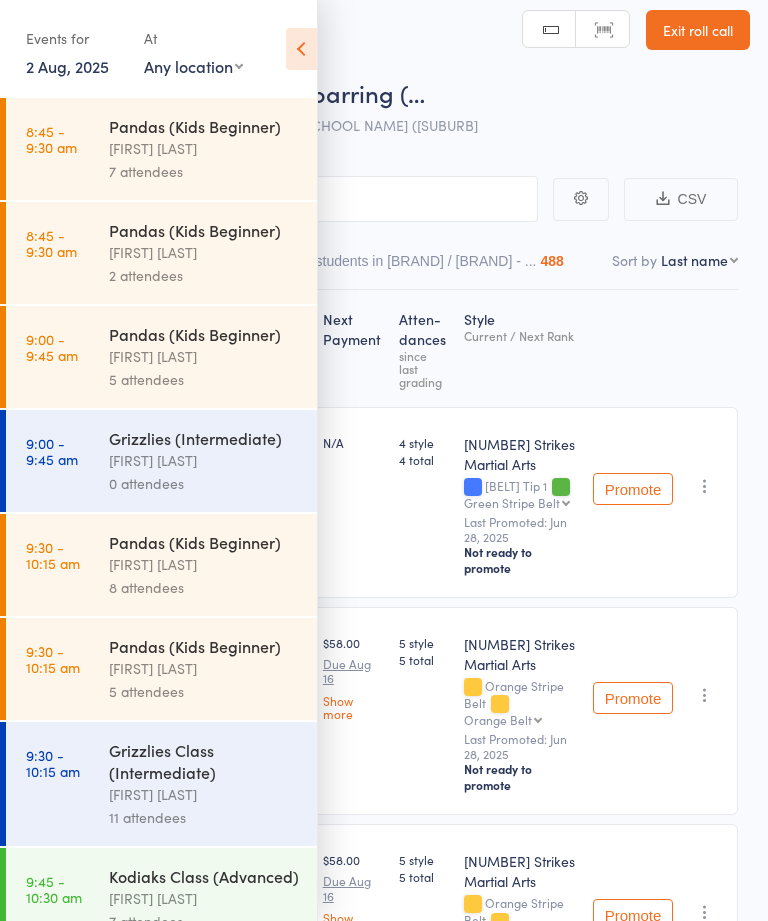 click at bounding box center (301, 49) 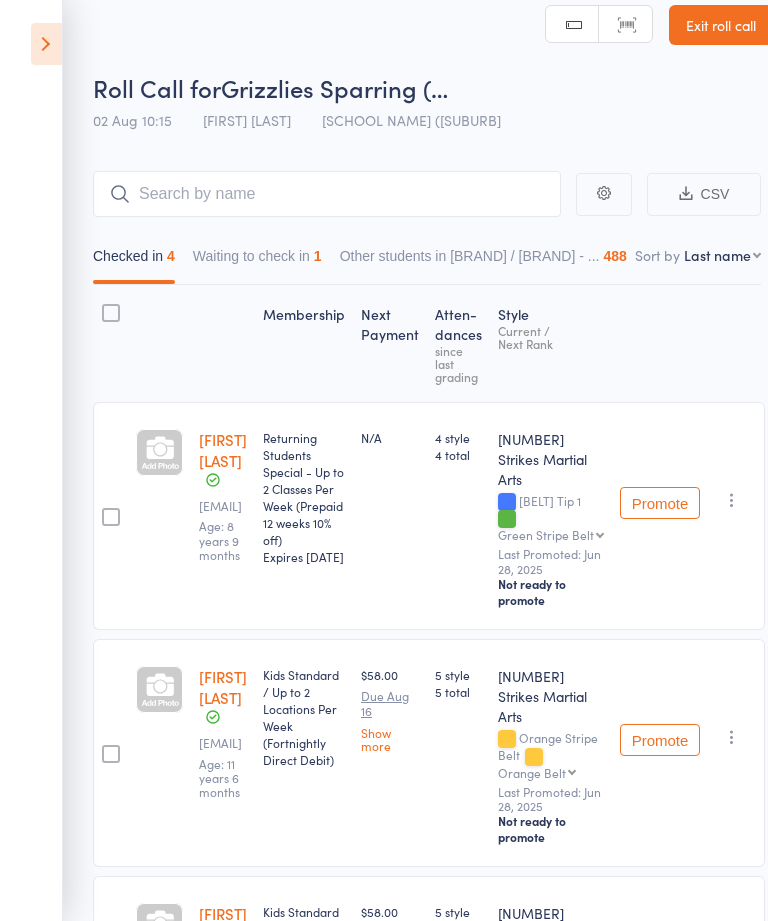 scroll, scrollTop: 0, scrollLeft: 50, axis: horizontal 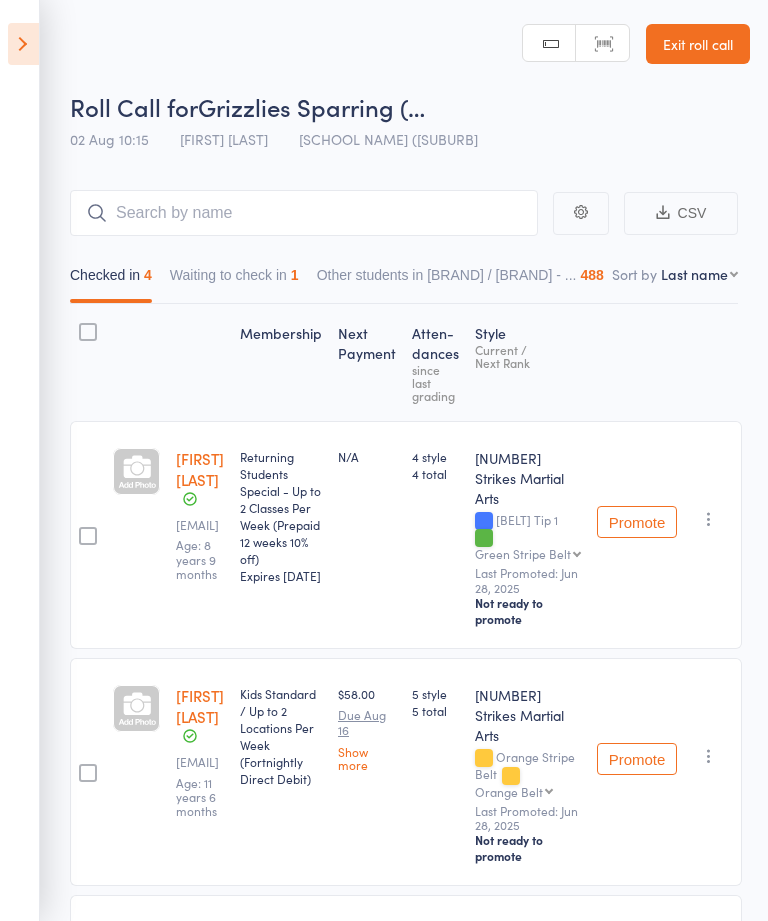 click at bounding box center (709, 519) 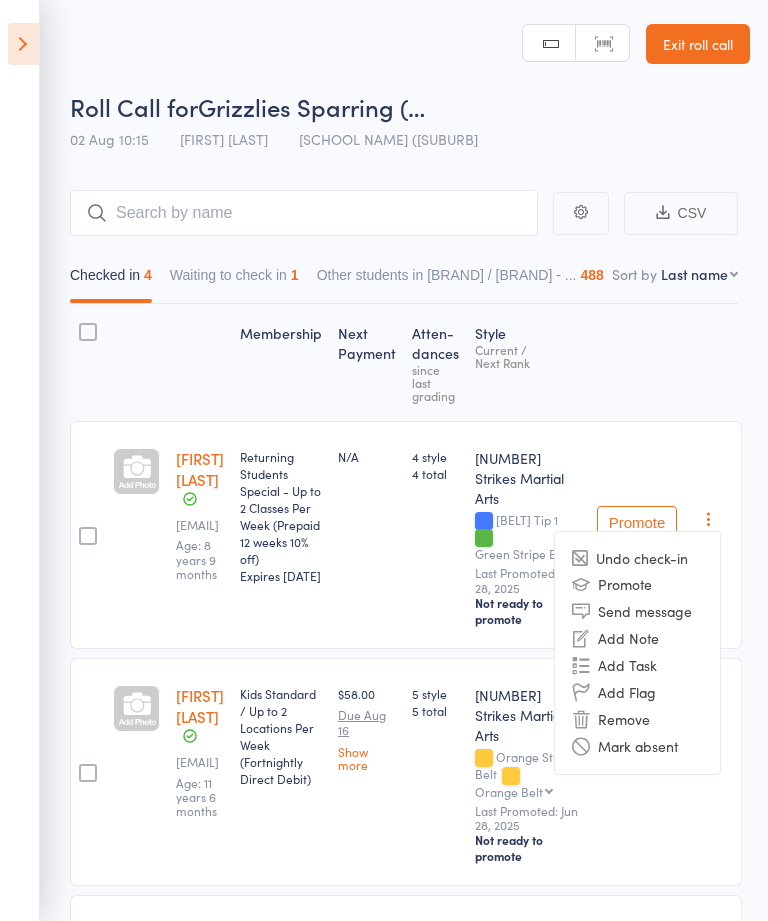 click on "Undo check-in" at bounding box center [637, 558] 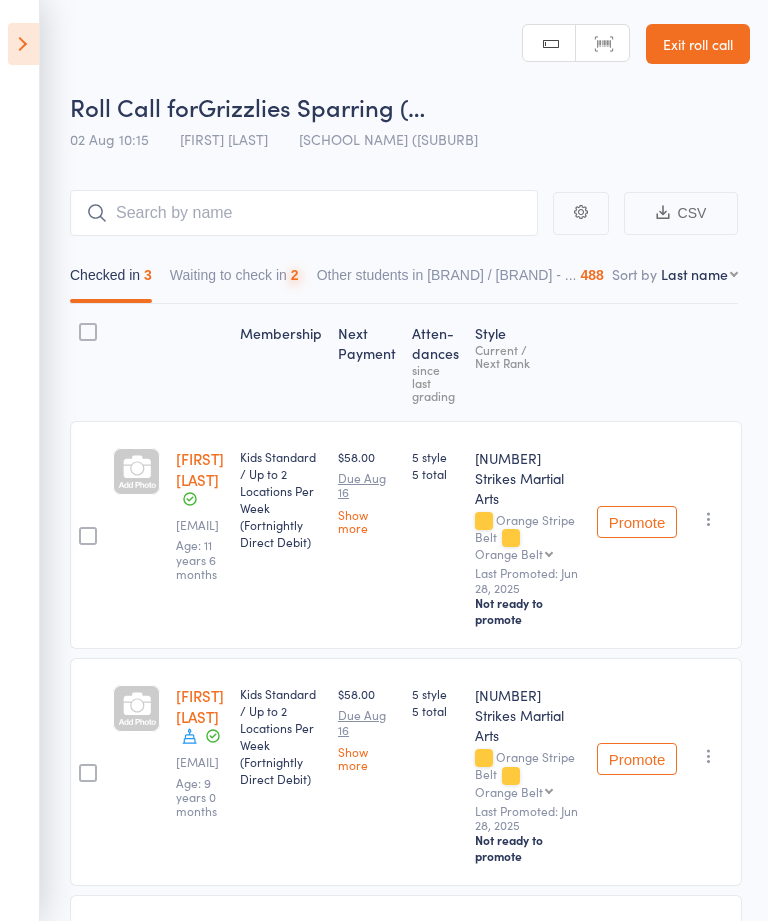 click on "Waiting to check in  2" at bounding box center (234, 280) 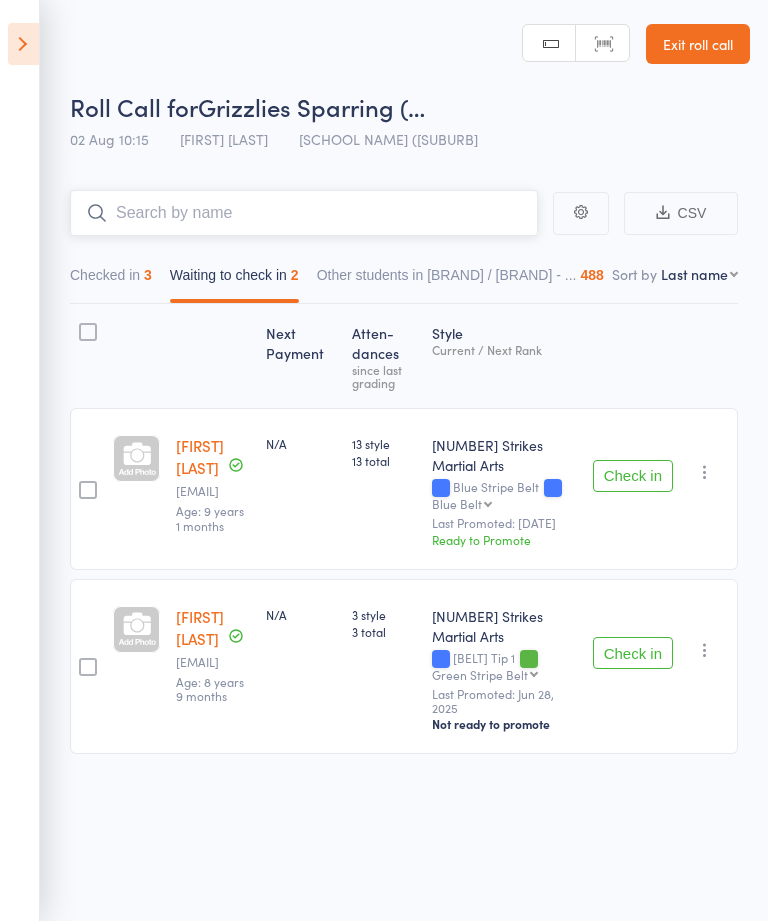 click at bounding box center [304, 213] 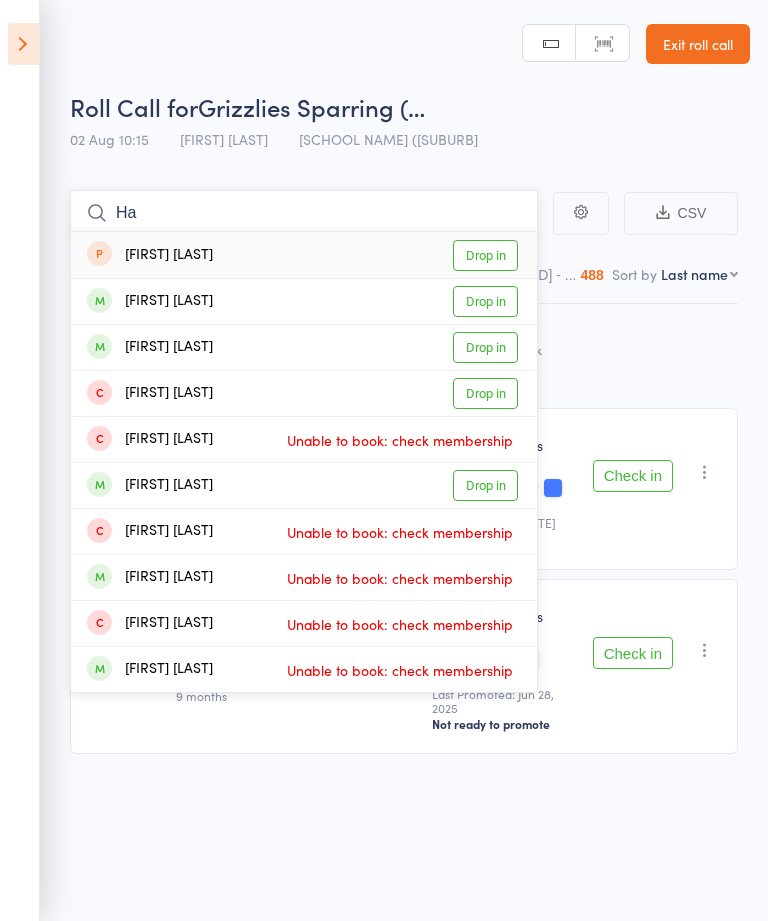 type on "H" 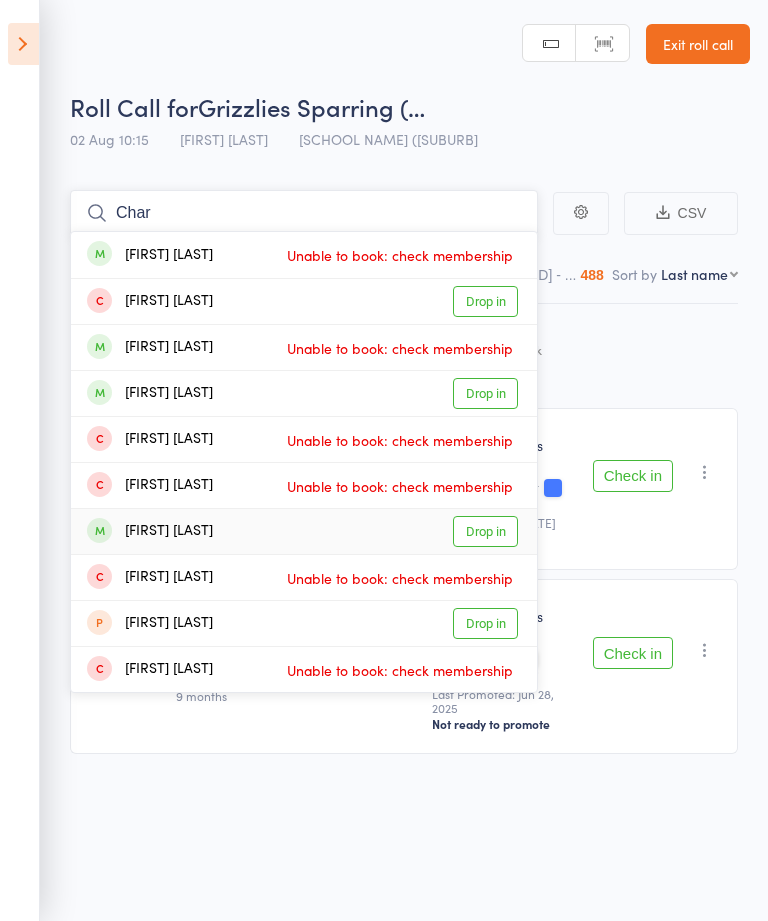 type on "Char" 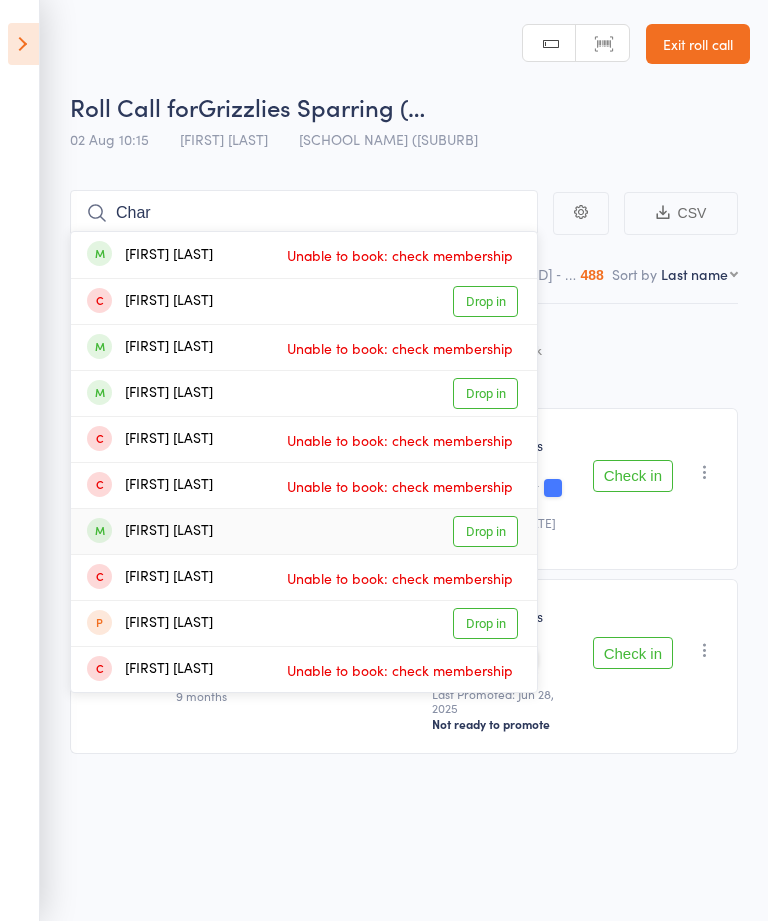 click on "Drop in" at bounding box center [485, 531] 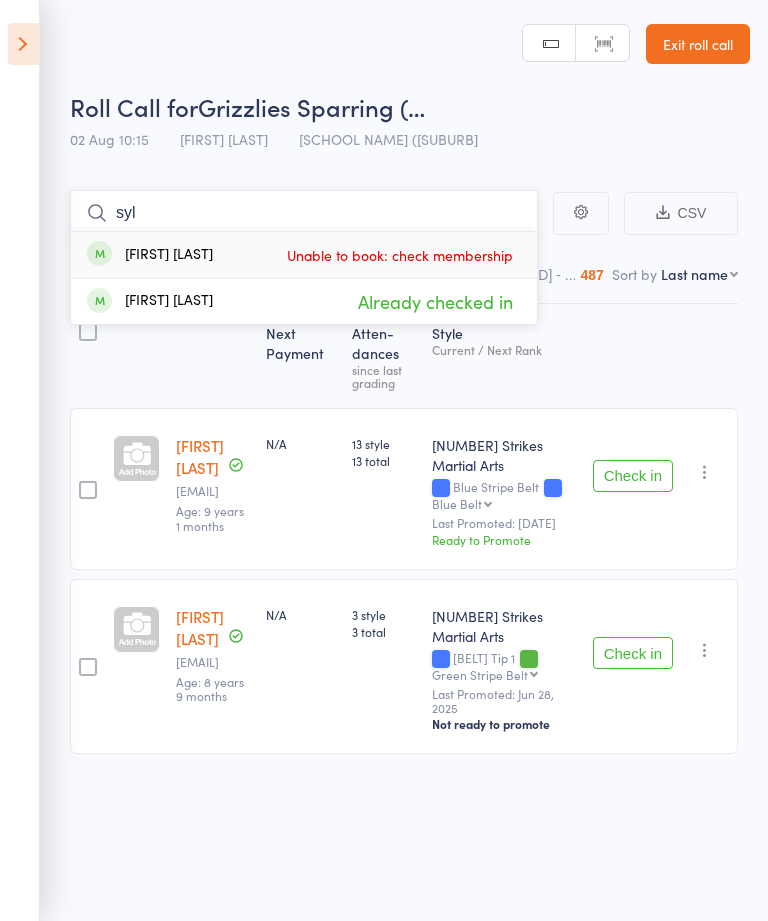 type on "syl" 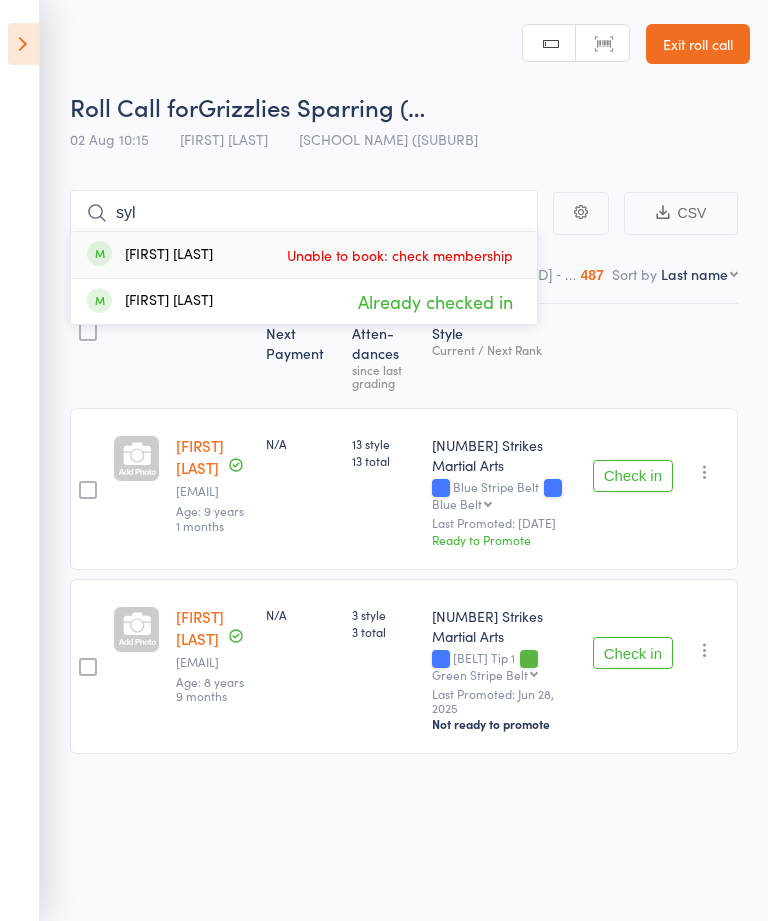 click on "[FIRST] [LAST] Unable to book: check membership" at bounding box center [304, 255] 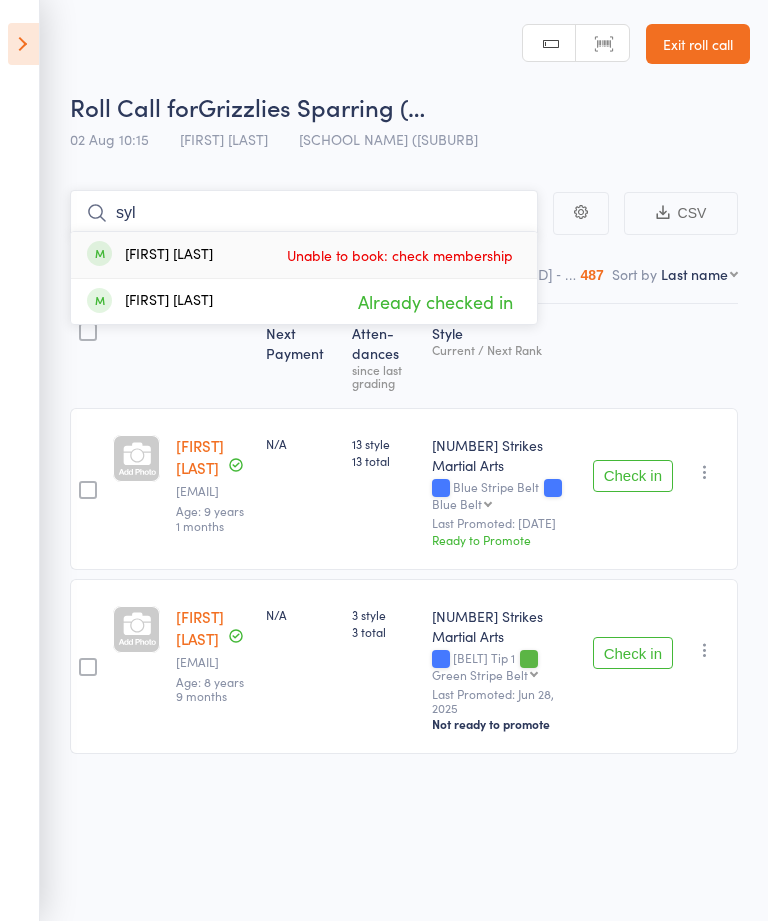 type 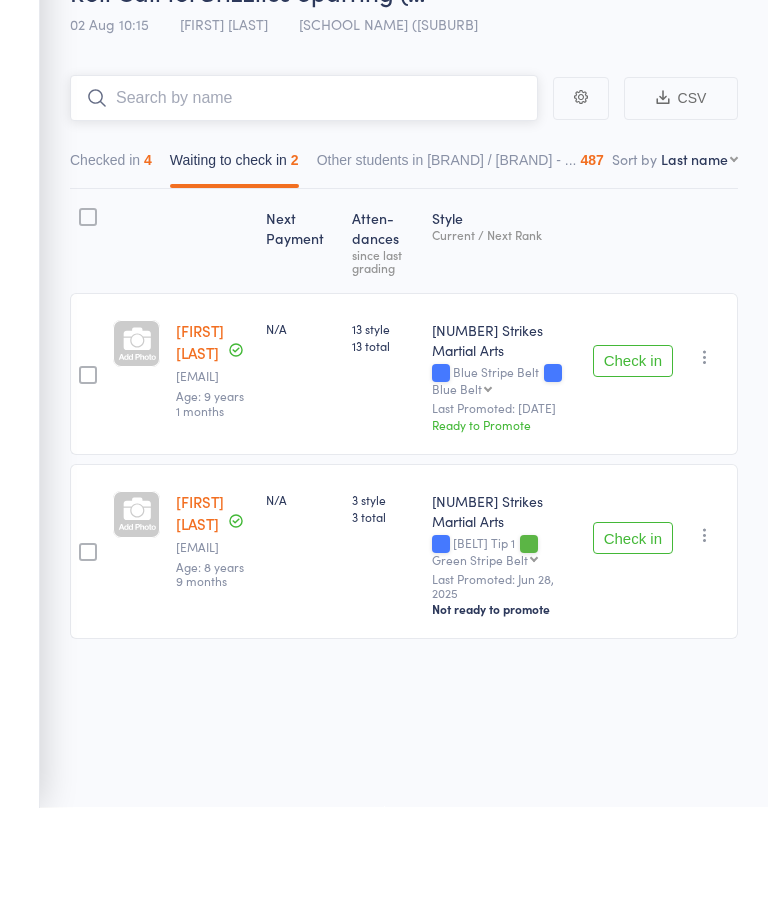 scroll, scrollTop: 0, scrollLeft: 0, axis: both 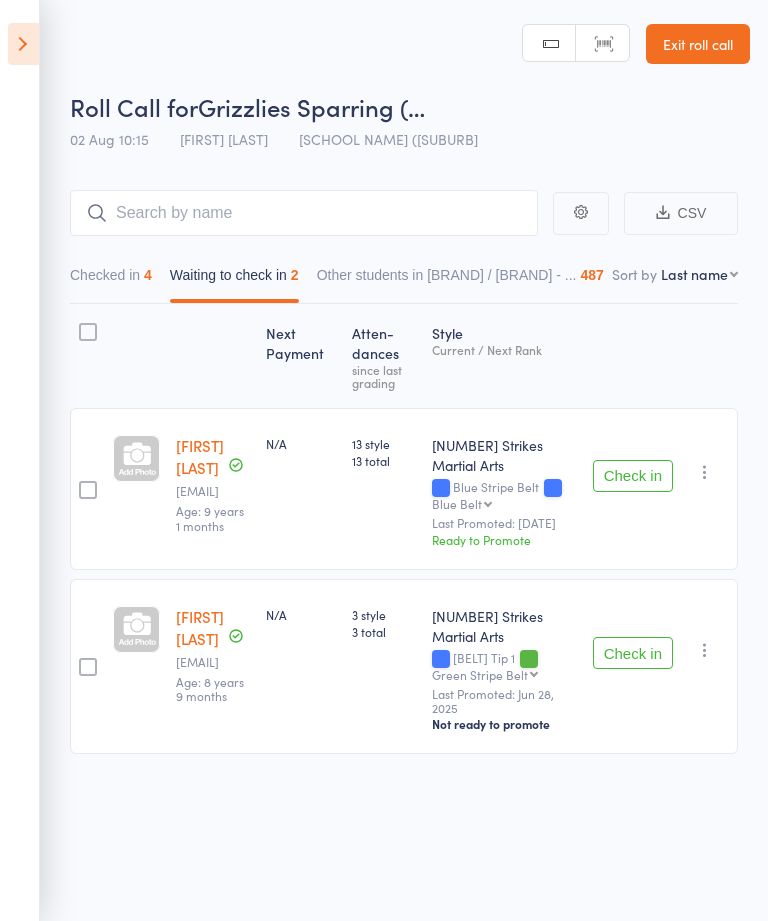 click at bounding box center [23, 44] 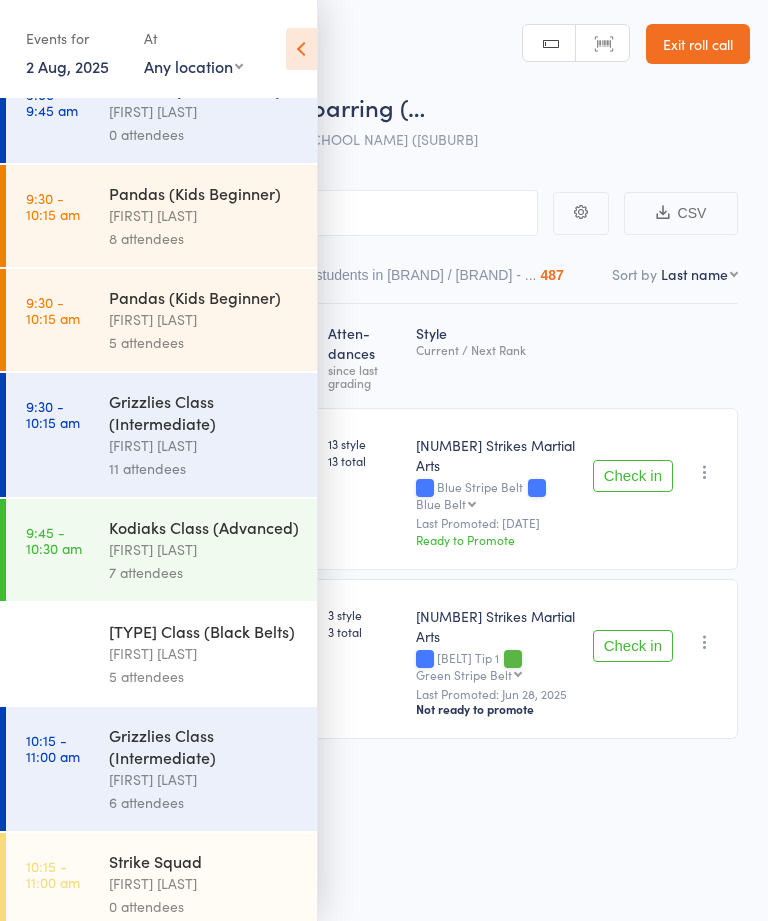 scroll, scrollTop: 356, scrollLeft: 0, axis: vertical 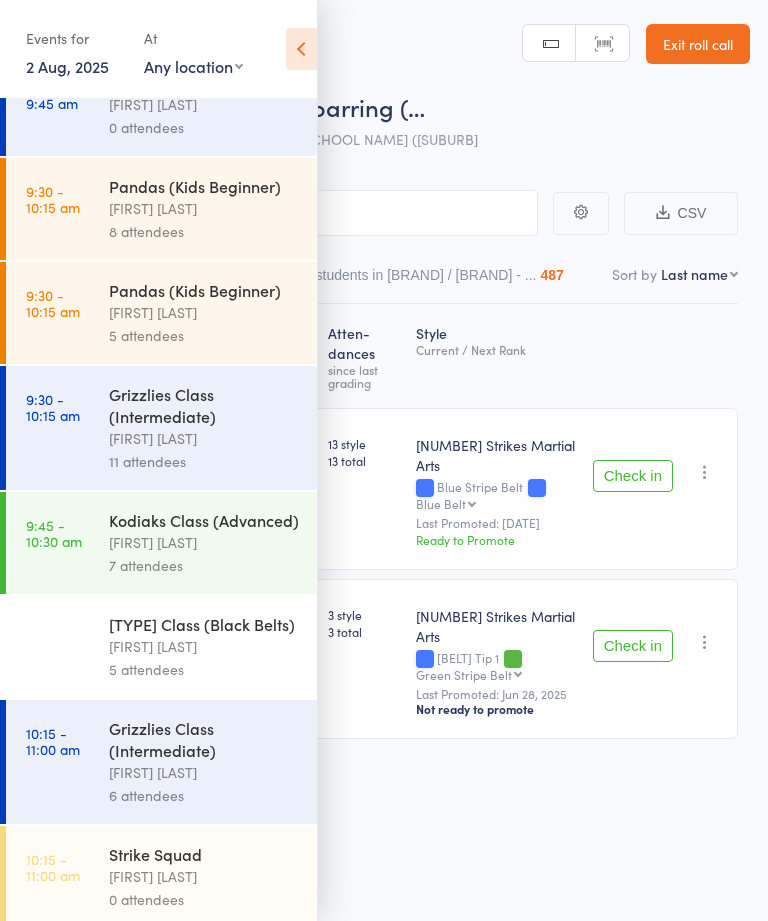 click on "[FIRST] [LAST]" at bounding box center [204, 438] 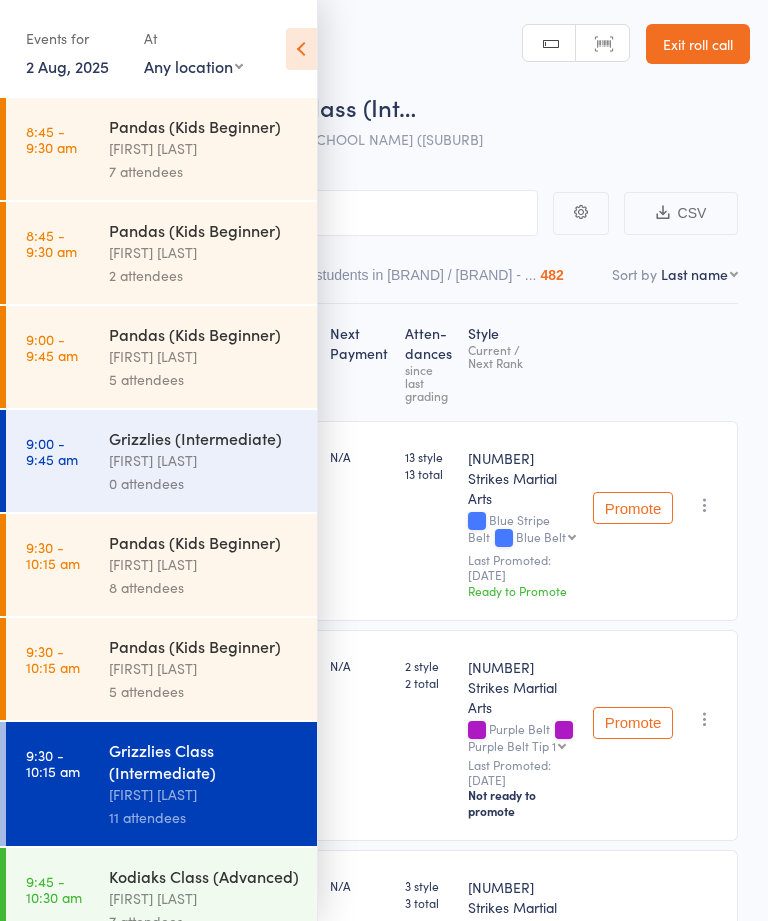 click at bounding box center (301, 49) 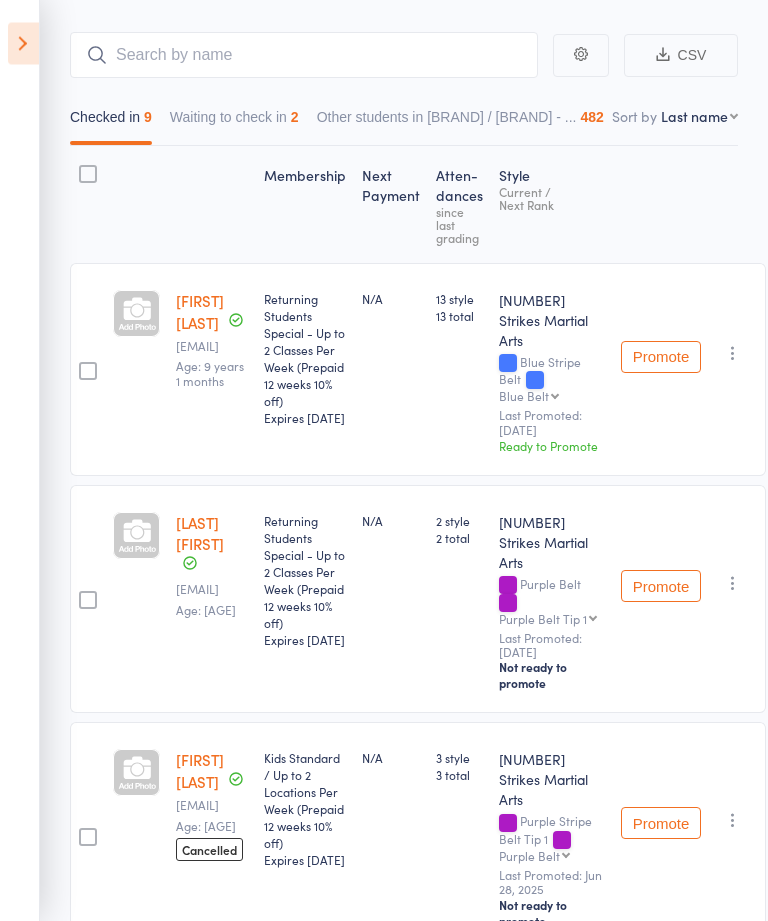 scroll, scrollTop: 158, scrollLeft: 0, axis: vertical 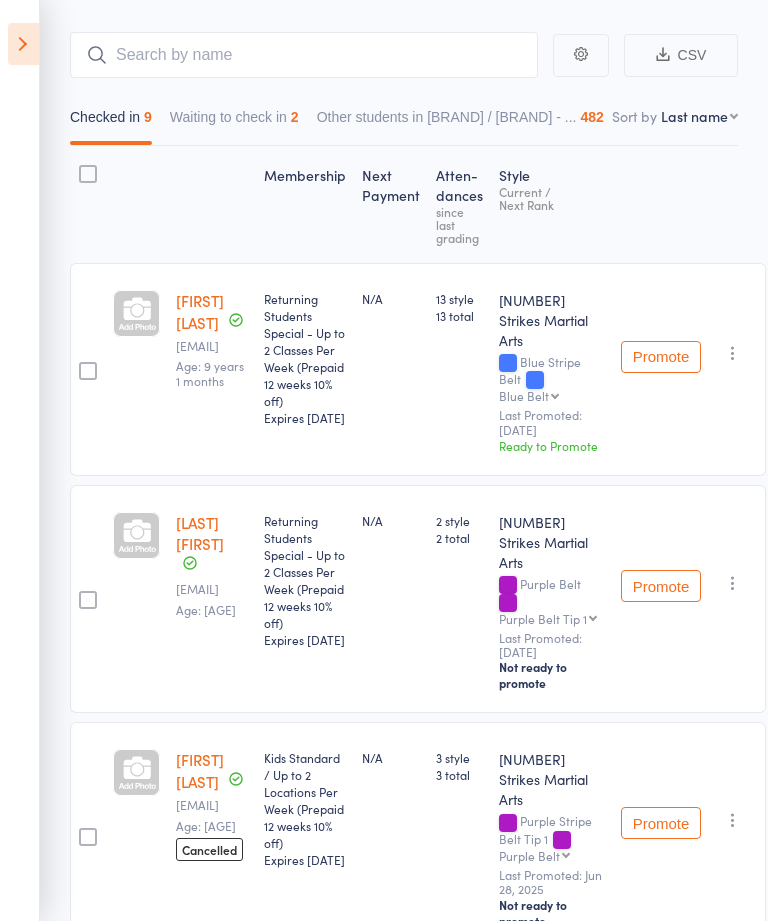 click at bounding box center (23, 44) 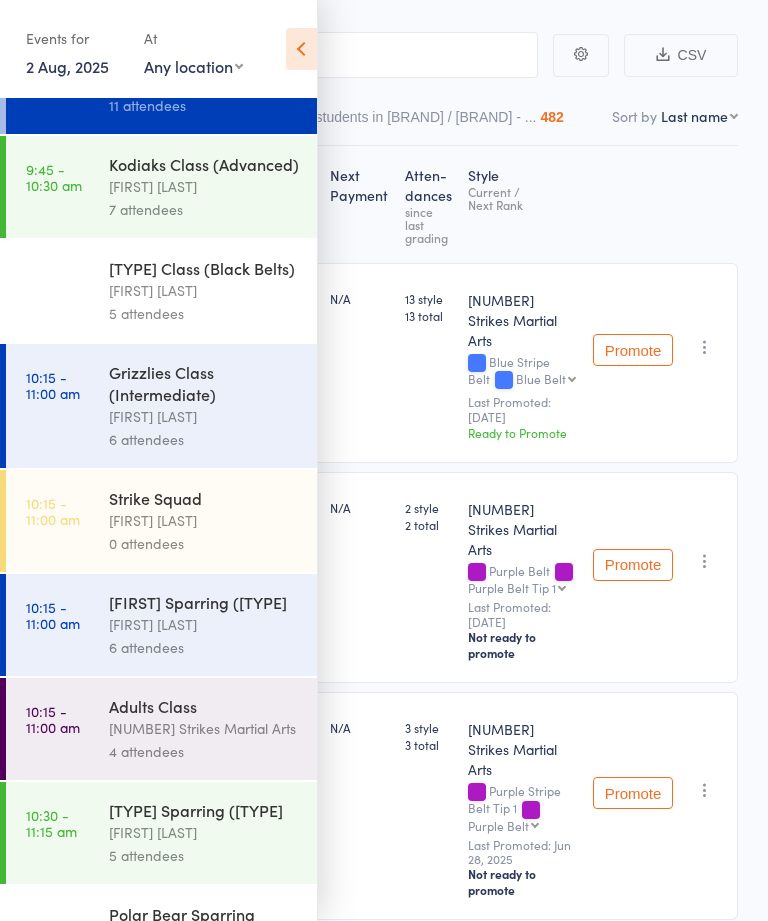 scroll, scrollTop: 714, scrollLeft: 0, axis: vertical 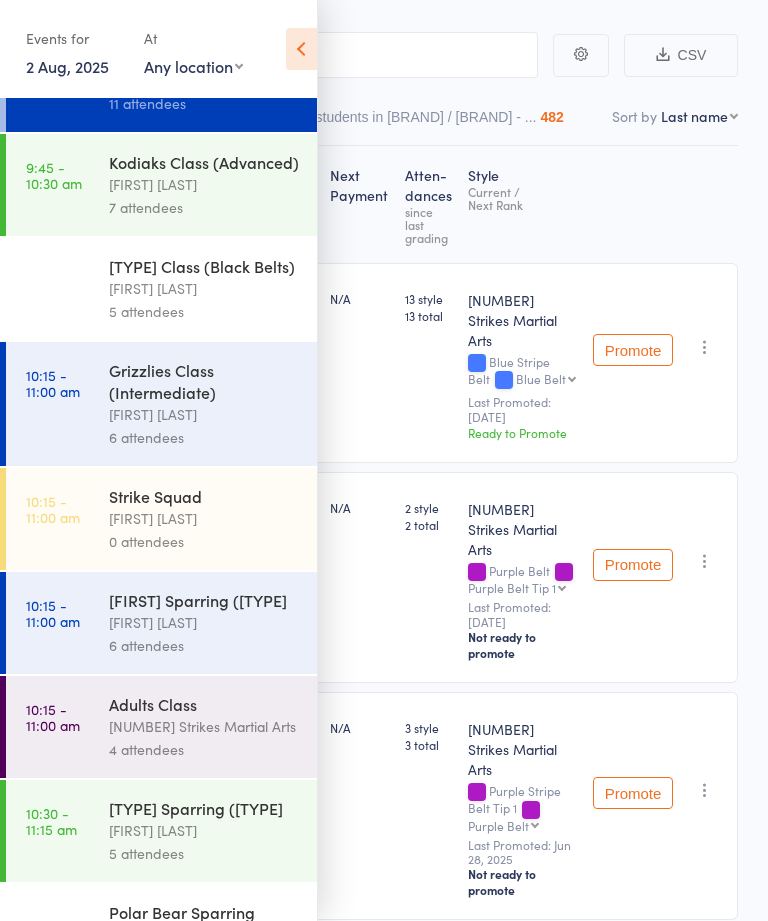 click on "[FIRST] Sparring ([TYPE]" at bounding box center (204, 600) 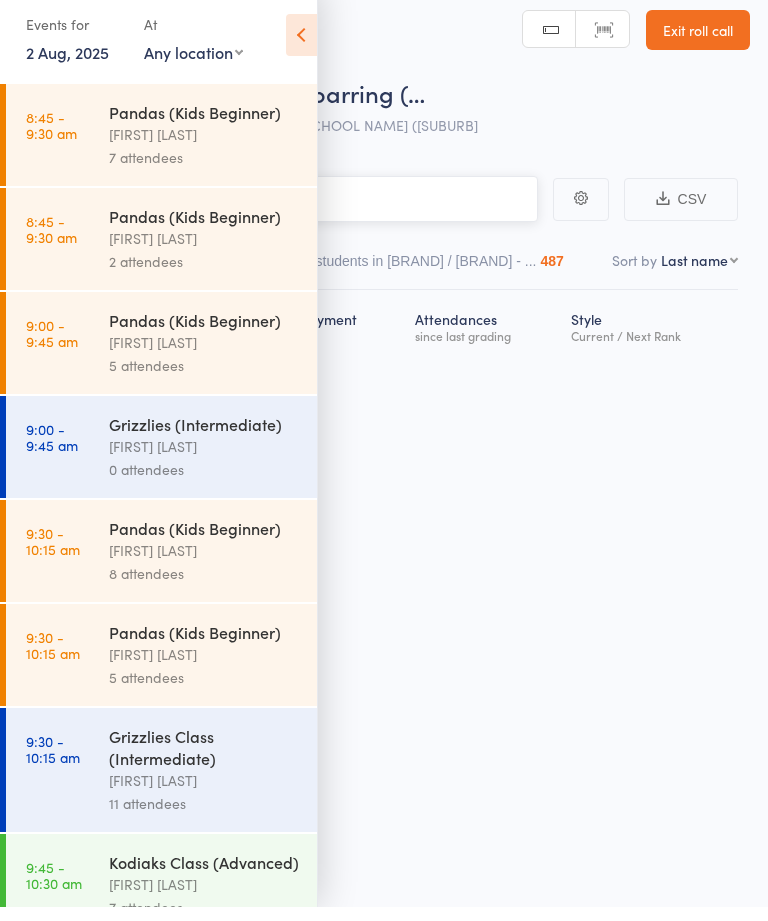scroll, scrollTop: 14, scrollLeft: 0, axis: vertical 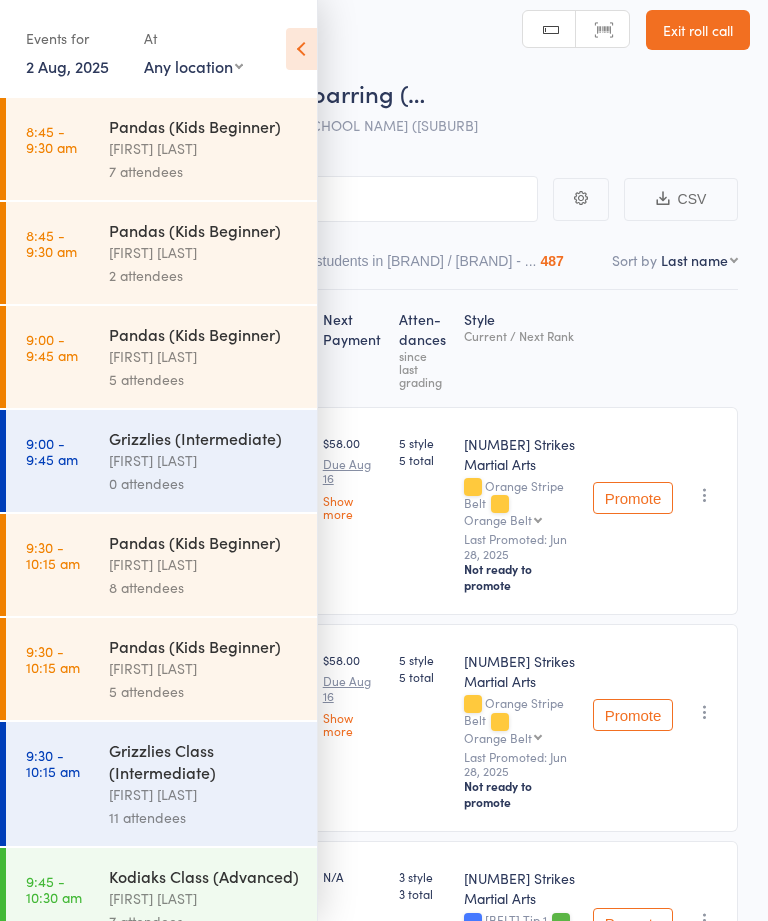 click at bounding box center [301, 49] 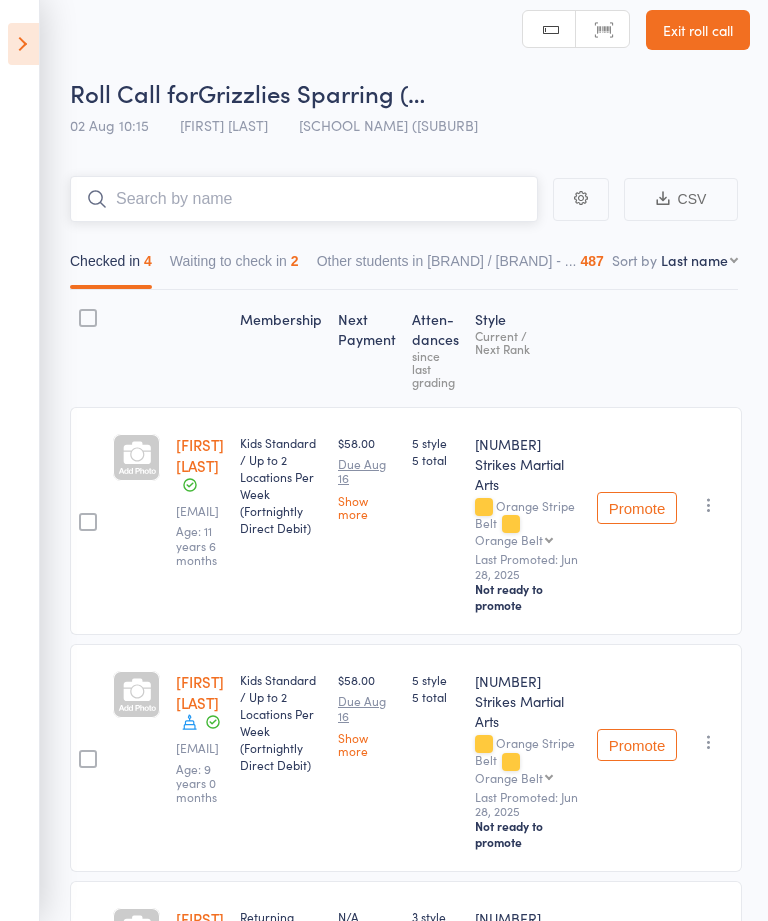 click at bounding box center (304, 199) 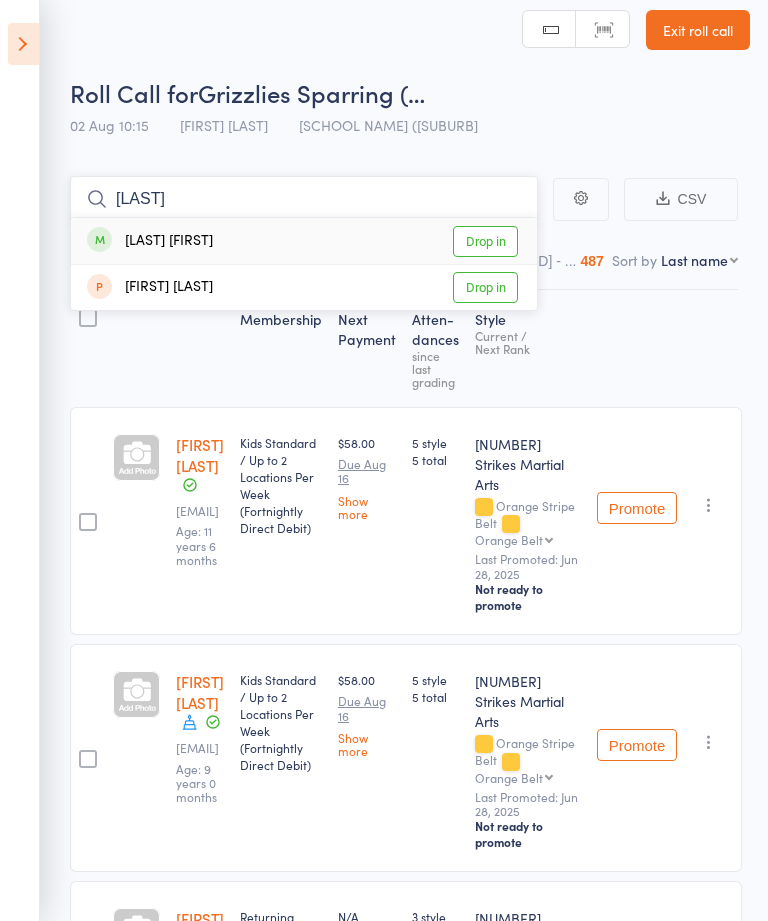 type on "[LAST]" 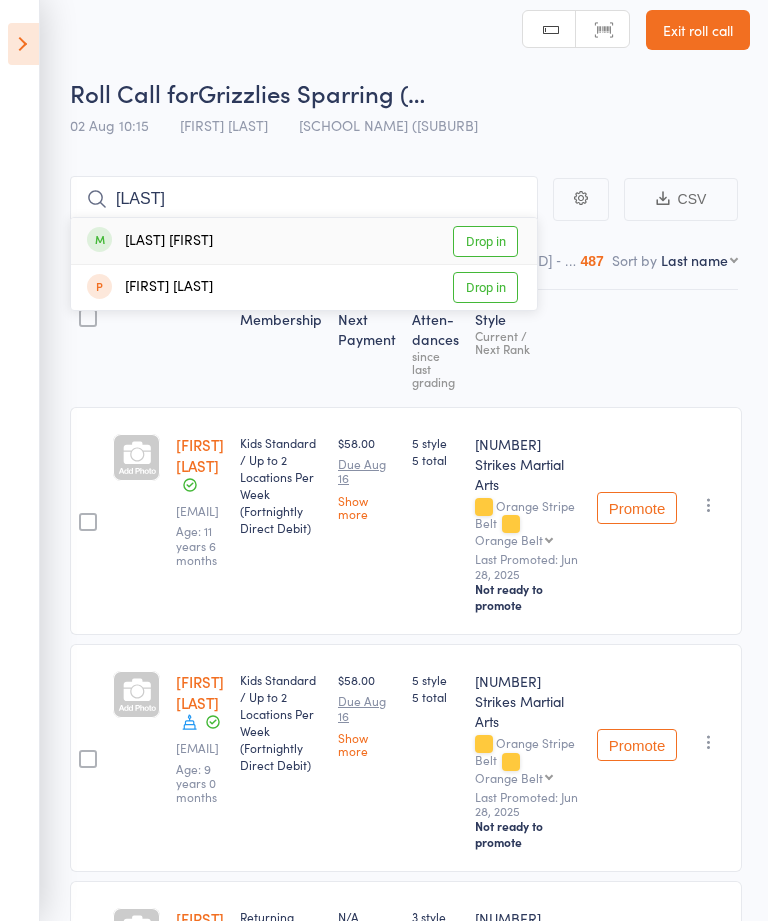 click on "Drop in" at bounding box center (485, 241) 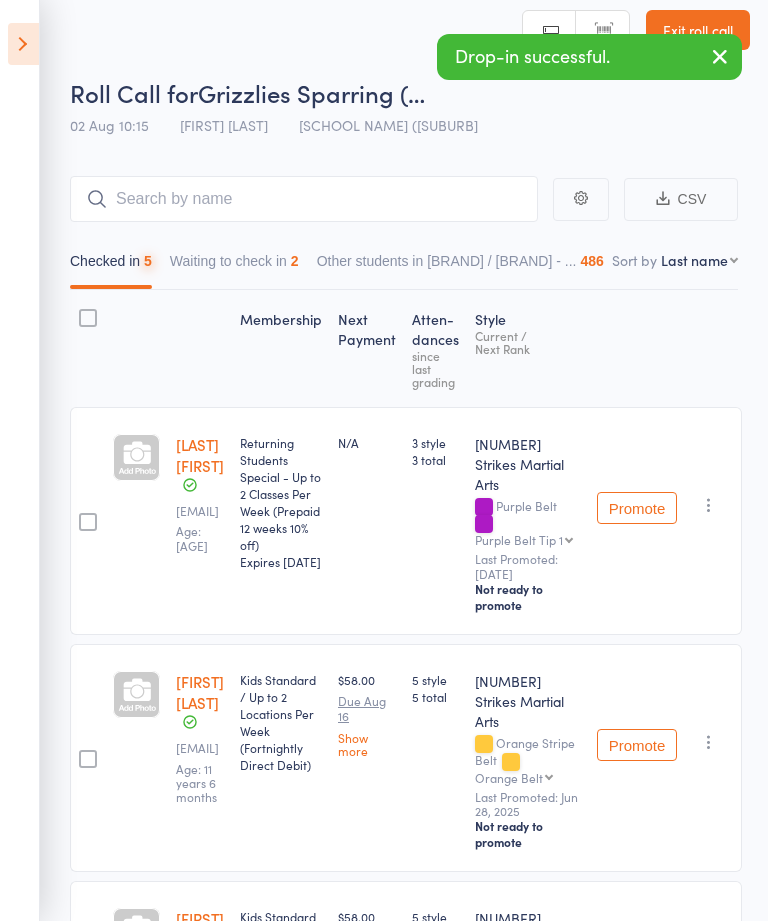 click at bounding box center (23, 44) 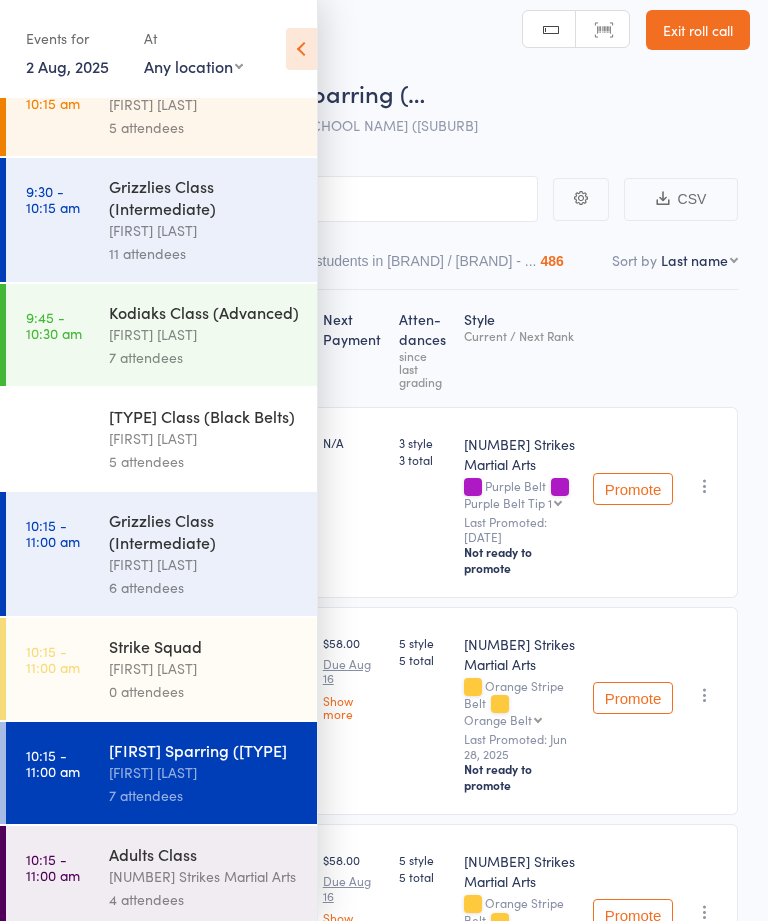 scroll, scrollTop: 568, scrollLeft: 0, axis: vertical 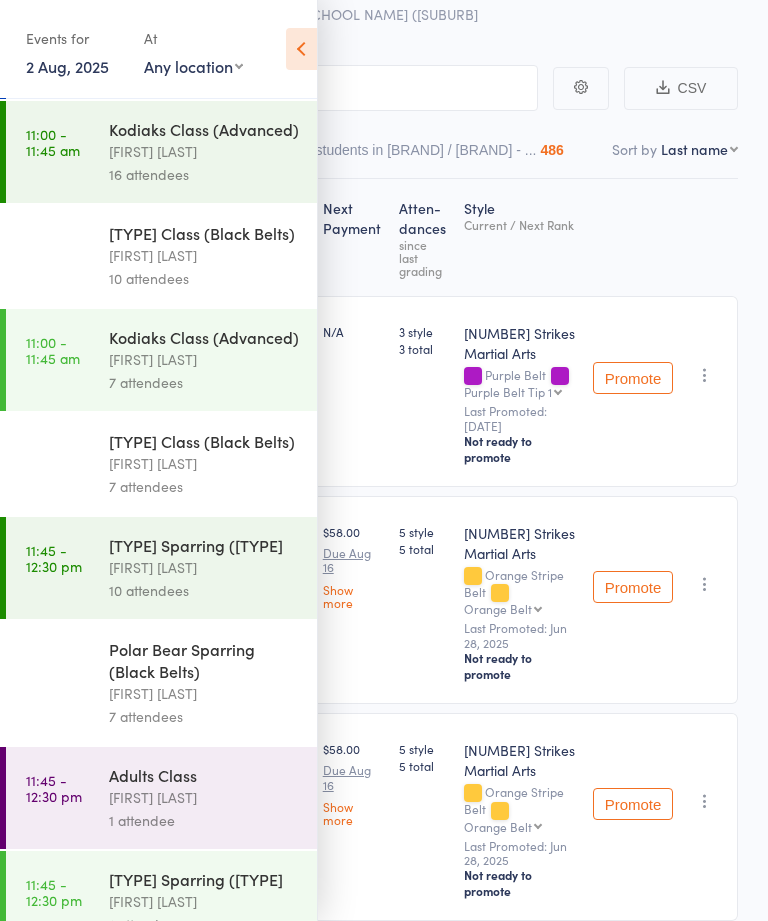click on "Any location [LOCATION] [LOCATION] [LOCATION] [LOCATION] [LOCATION] [LOCATION] [LOCATION] [LOCATION] [LOCATION]" at bounding box center (193, 66) 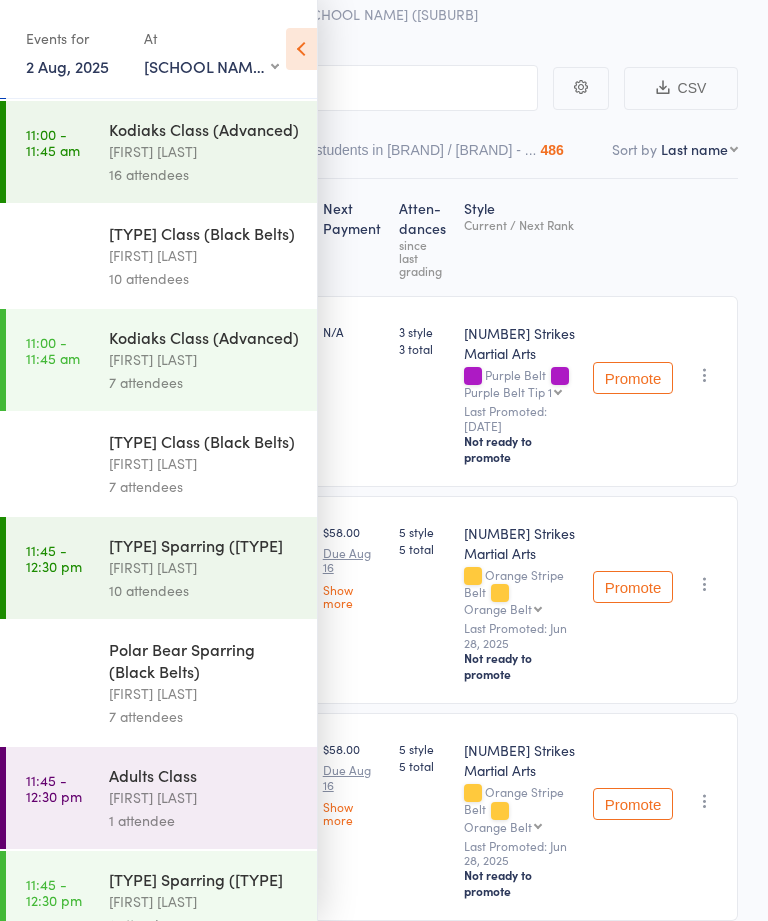 scroll, scrollTop: 187, scrollLeft: 0, axis: vertical 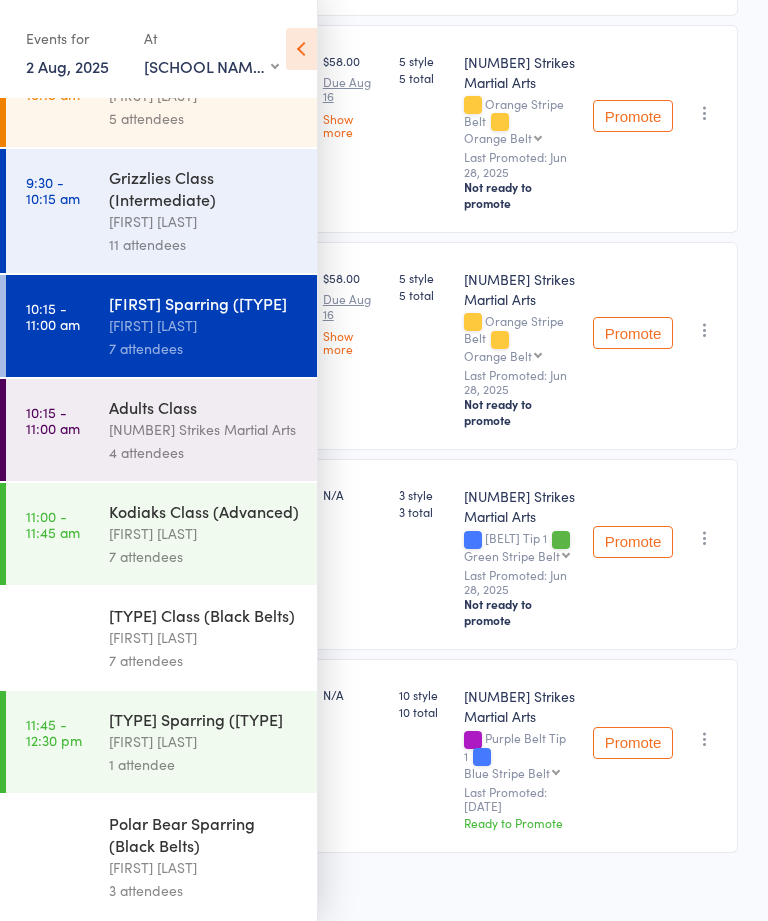 click at bounding box center [301, 49] 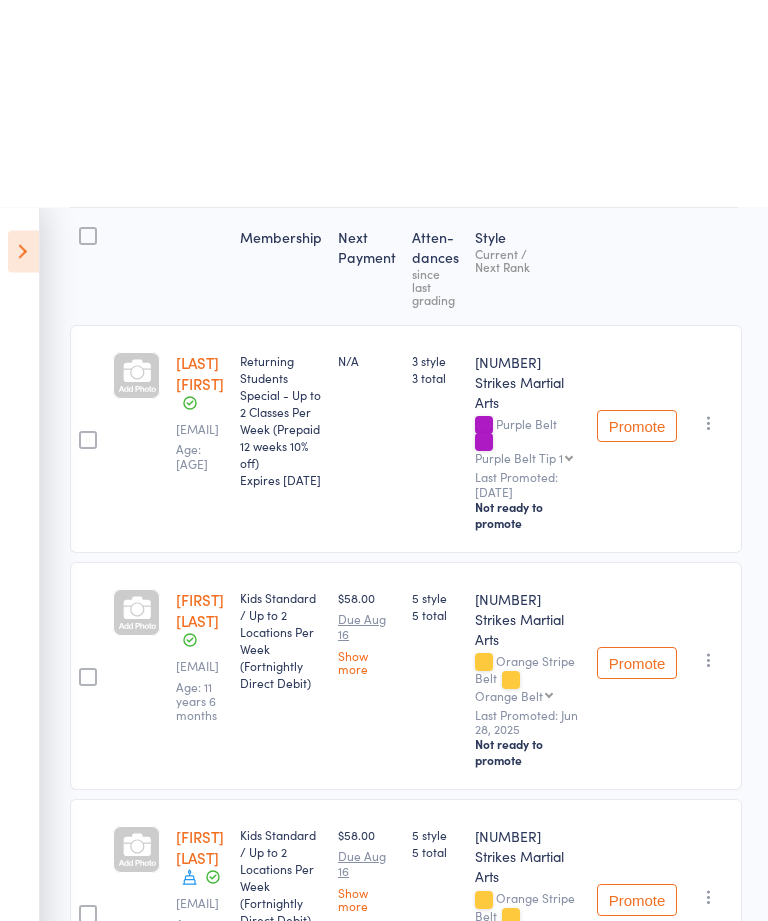 scroll, scrollTop: 0, scrollLeft: 10, axis: horizontal 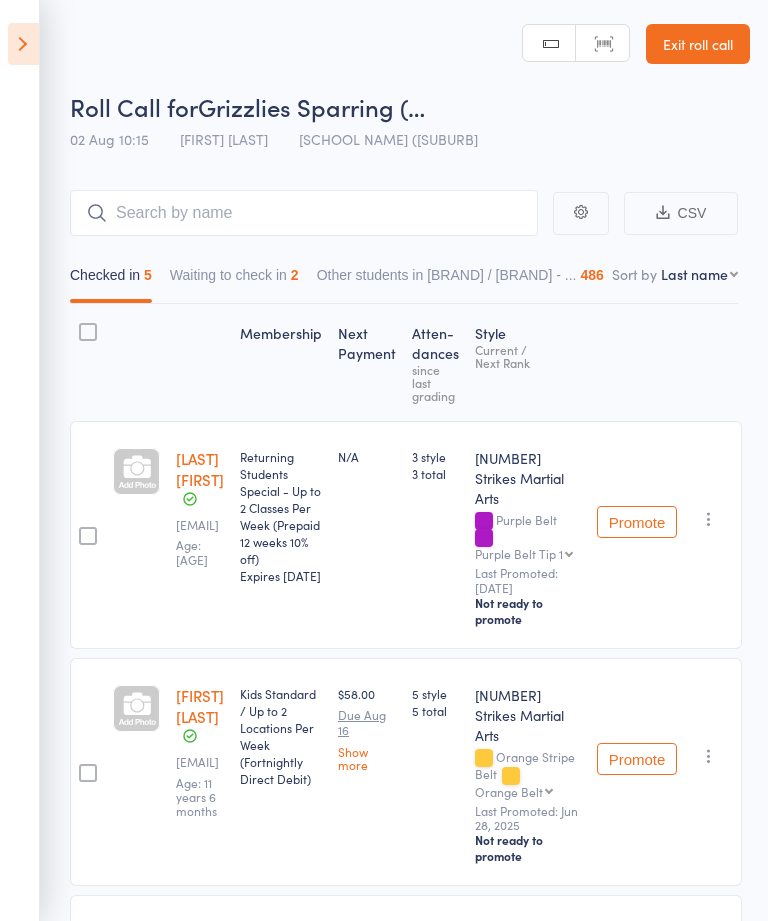 click on "Exit roll call" at bounding box center [698, 44] 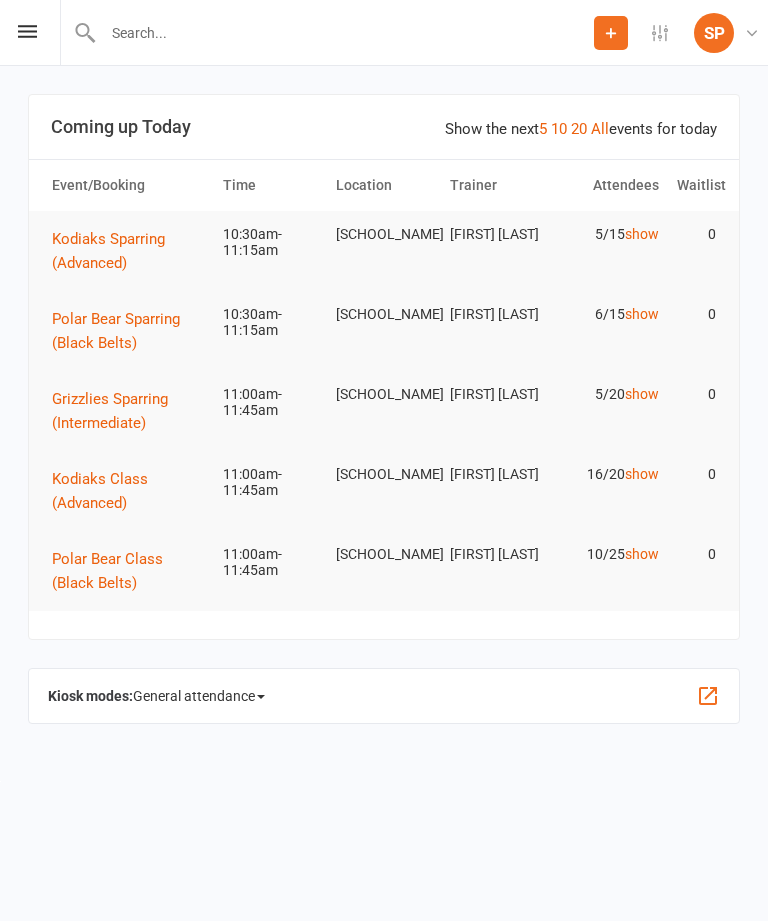 scroll, scrollTop: 0, scrollLeft: 0, axis: both 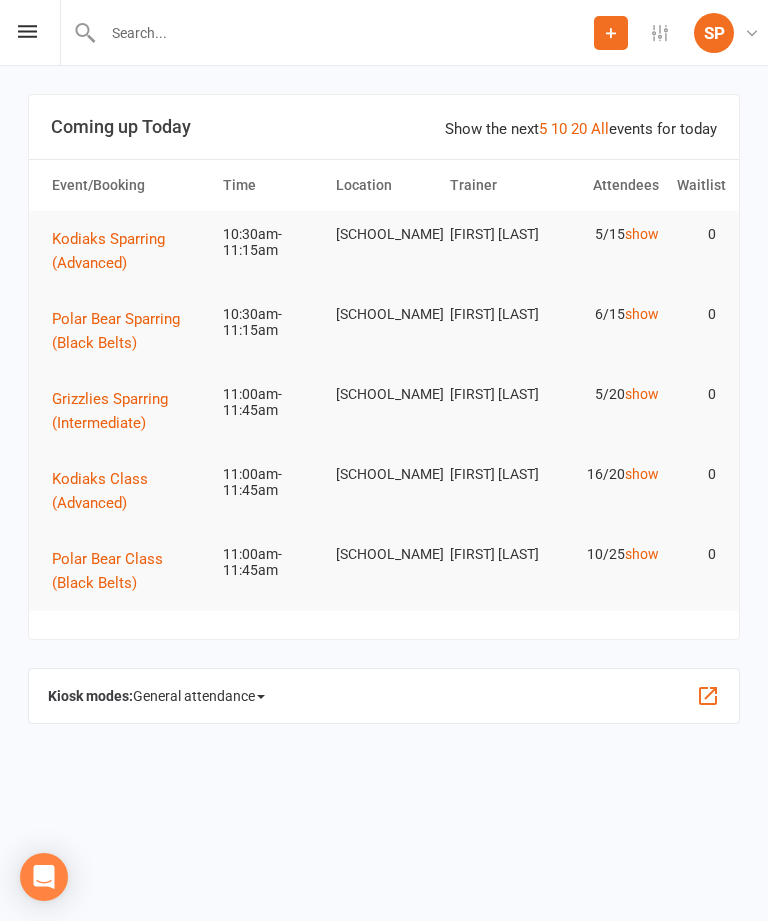 click on "Prospect
Member
Non-attending contact
Task
Add
Settings Membership Plans Event Templates Appointment Types SP Sarah Pasfield 7 Strikes Martial Arts My profile Help Terms & conditions  Privacy policy  Sign out" at bounding box center (384, 33) 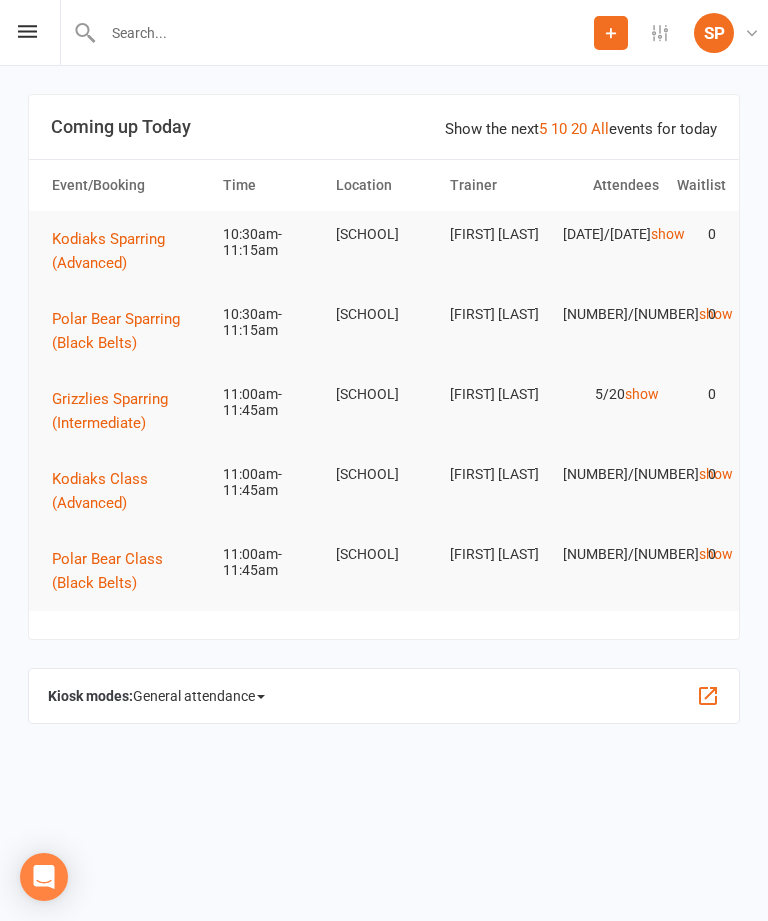 scroll, scrollTop: 0, scrollLeft: 0, axis: both 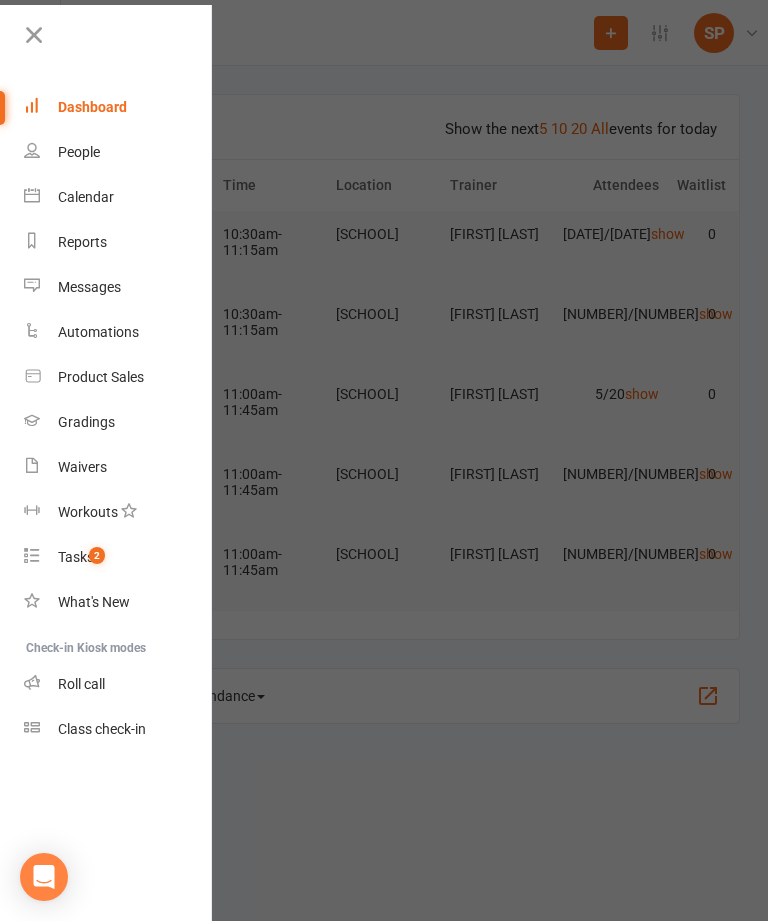 click on "Class check-in" at bounding box center [102, 729] 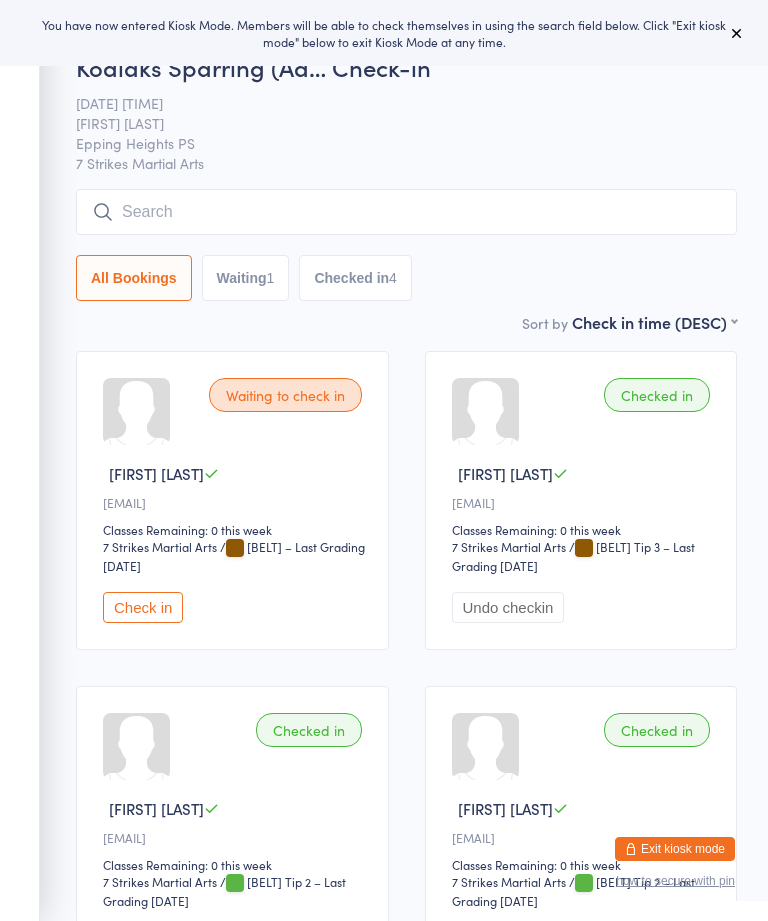 scroll, scrollTop: 0, scrollLeft: 0, axis: both 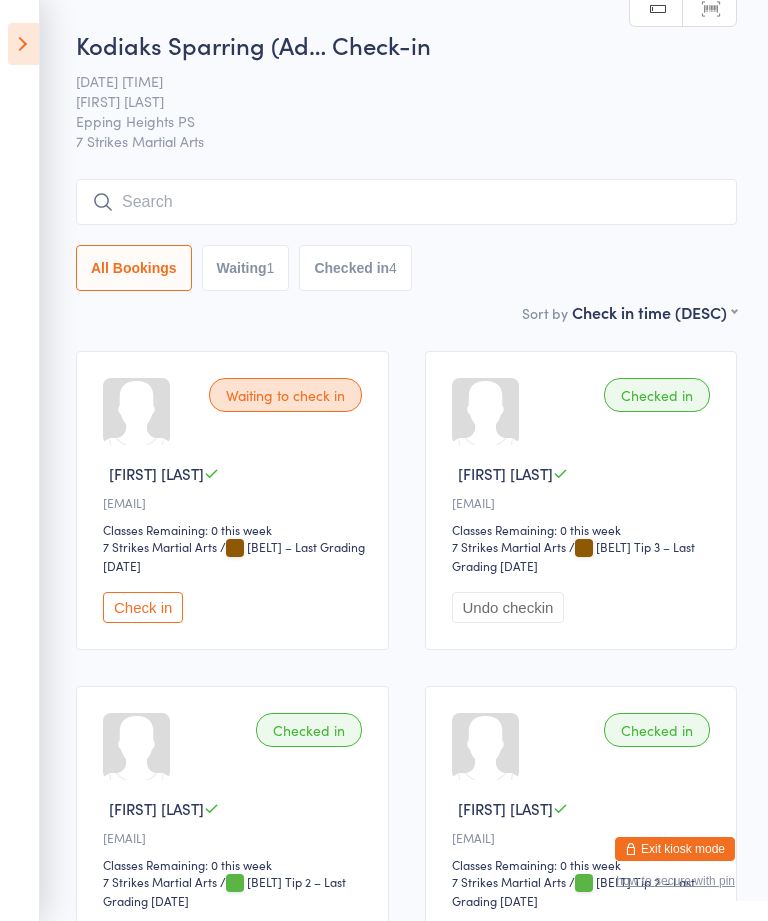 click at bounding box center [23, 44] 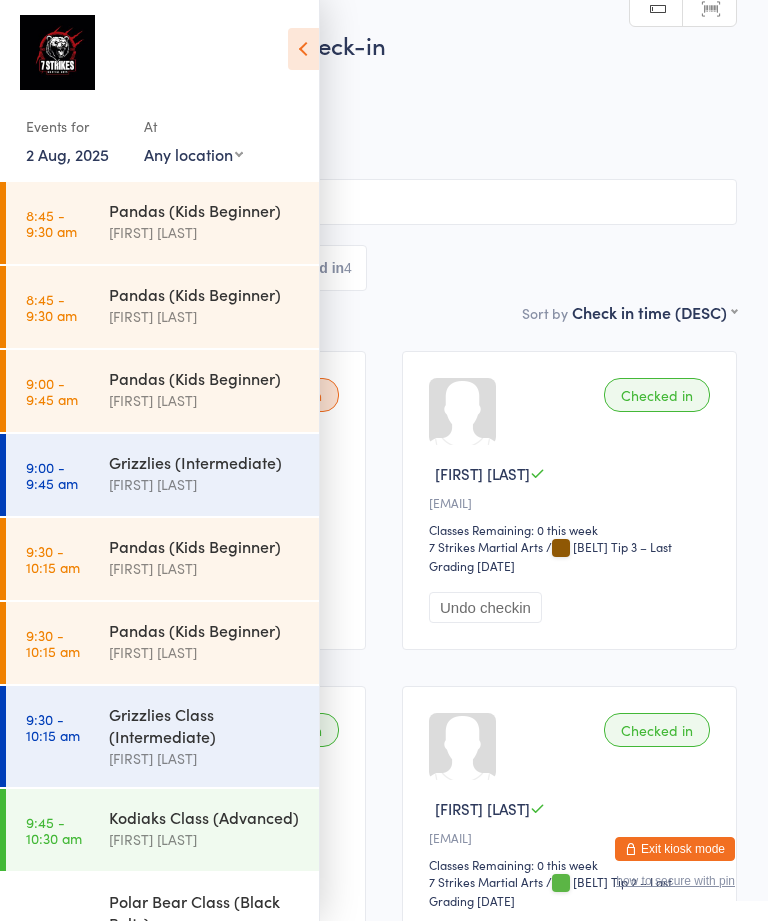click on "Any location [LOCATION] [LOCATION] [LOCATION] [LOCATION] [LOCATION] [LOCATION] [LOCATION] [LOCATION] [LOCATION]" at bounding box center [193, 154] 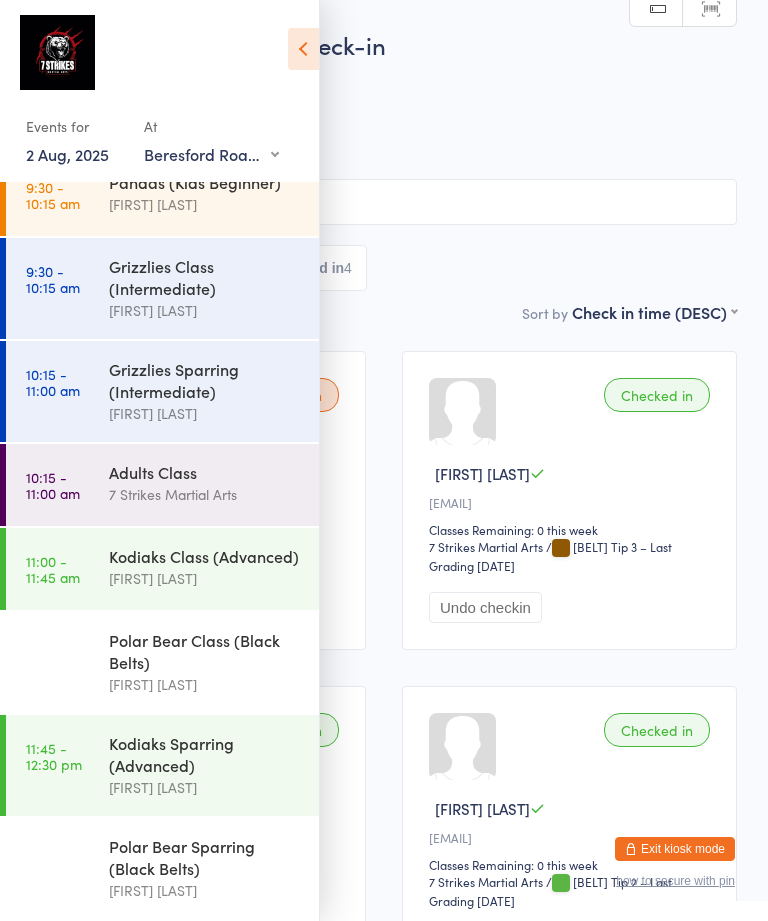 scroll, scrollTop: 132, scrollLeft: 0, axis: vertical 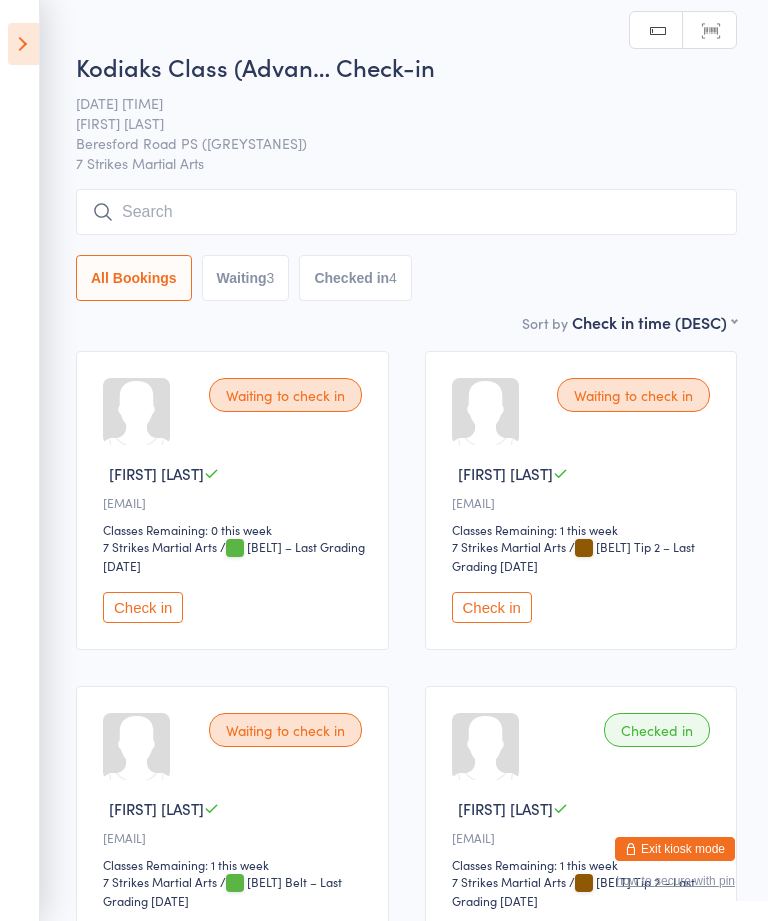 click at bounding box center [23, 44] 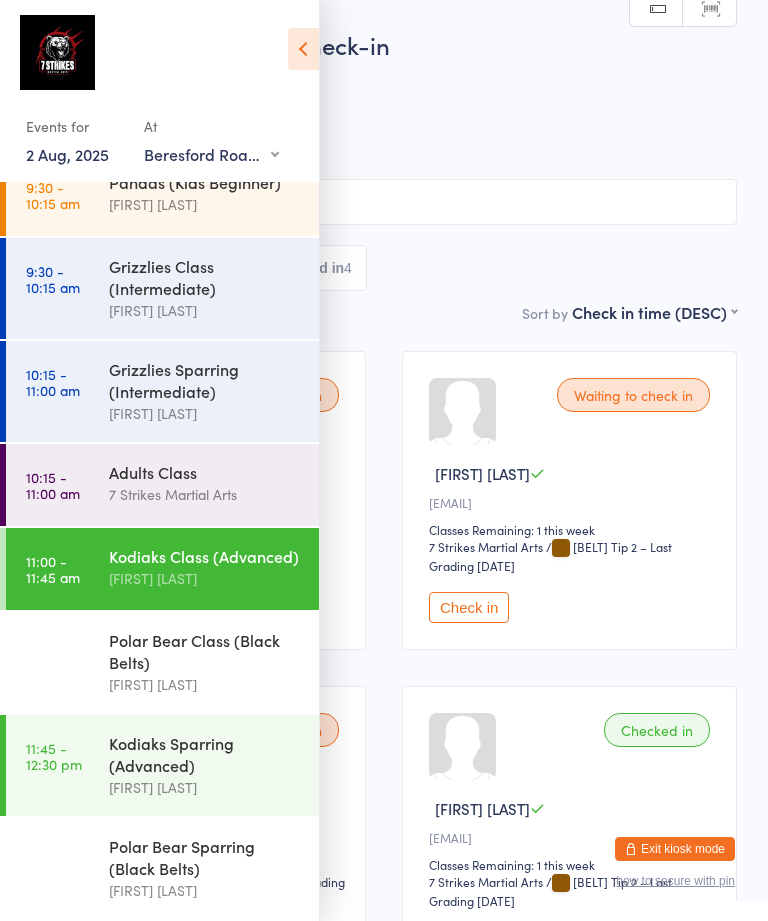 click at bounding box center (303, 49) 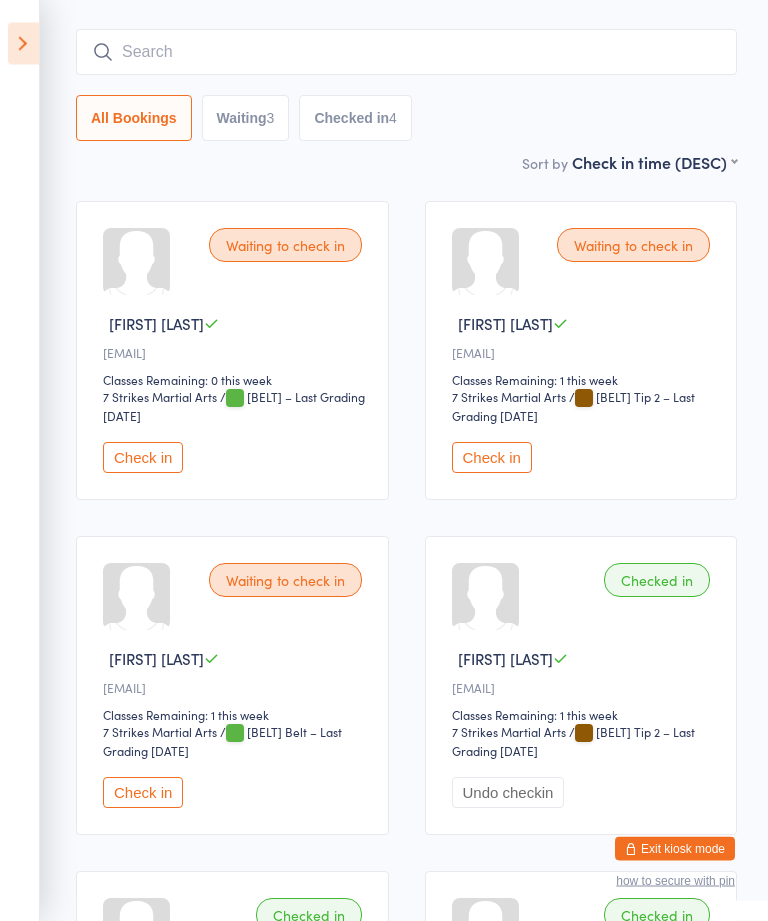 scroll, scrollTop: 152, scrollLeft: 0, axis: vertical 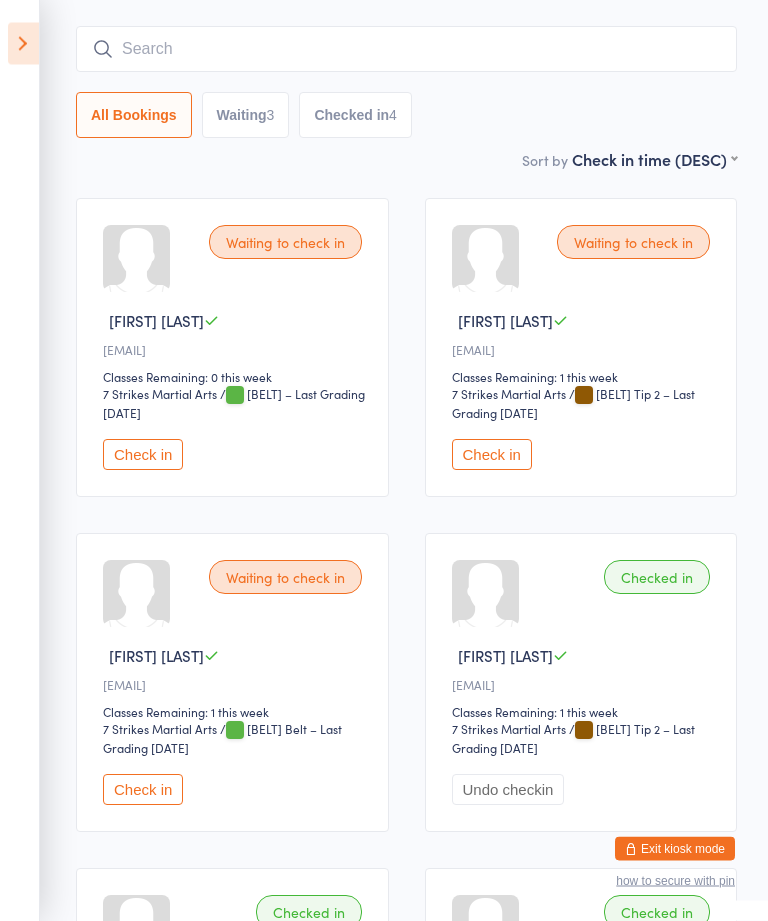 click on "Checked in  4" at bounding box center (355, 116) 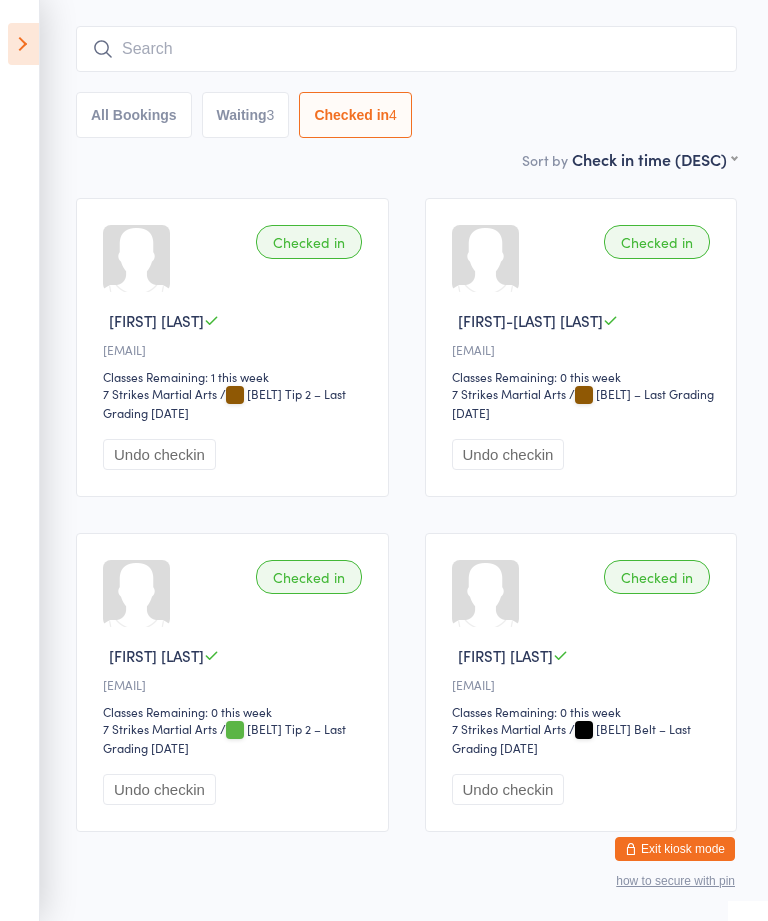 click on "Waiting  3" at bounding box center (246, 115) 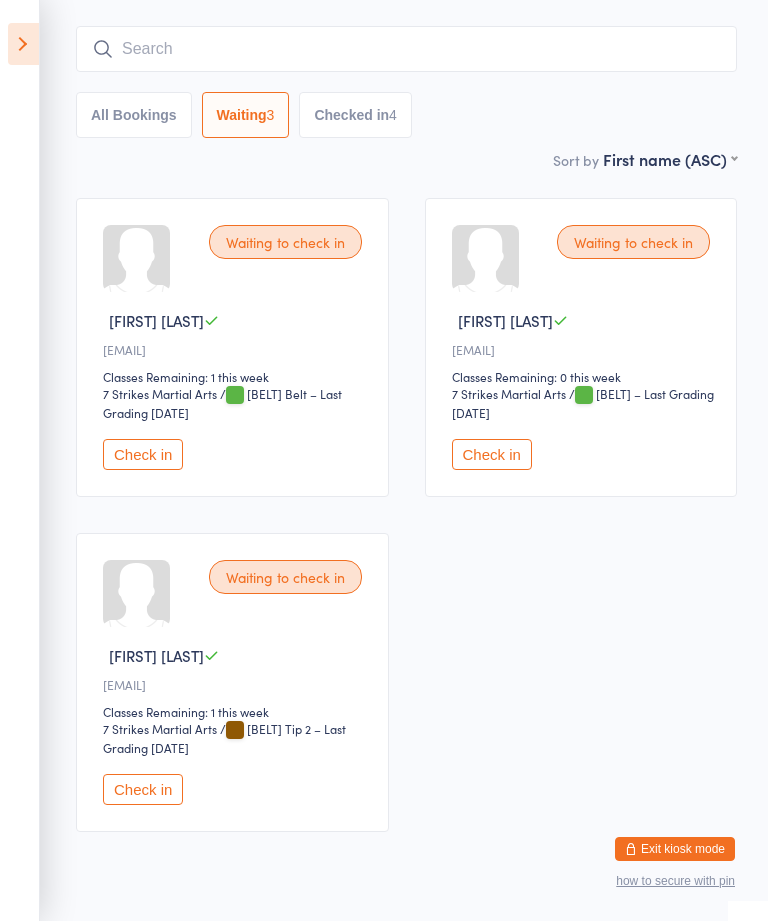 select on "0" 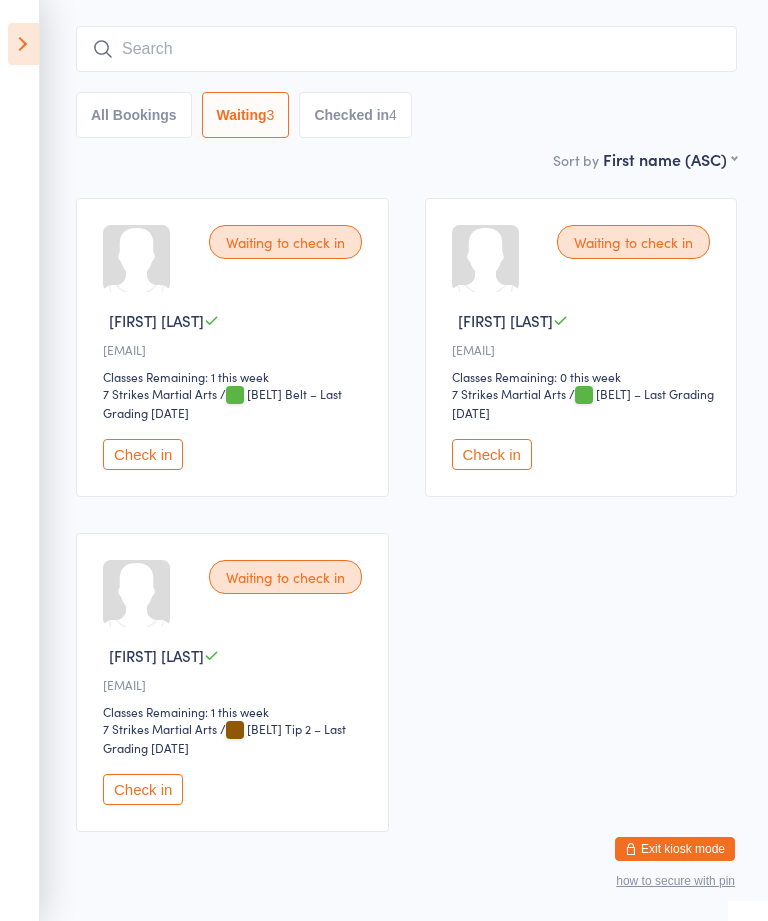 click on "Check in" at bounding box center [143, 789] 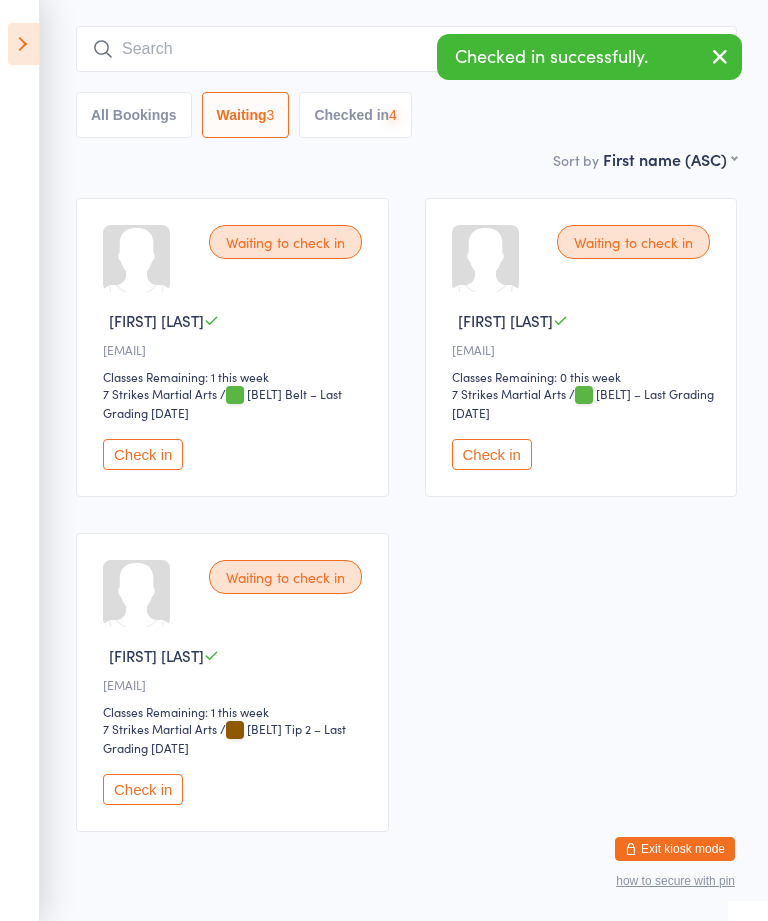 scroll, scrollTop: 0, scrollLeft: 0, axis: both 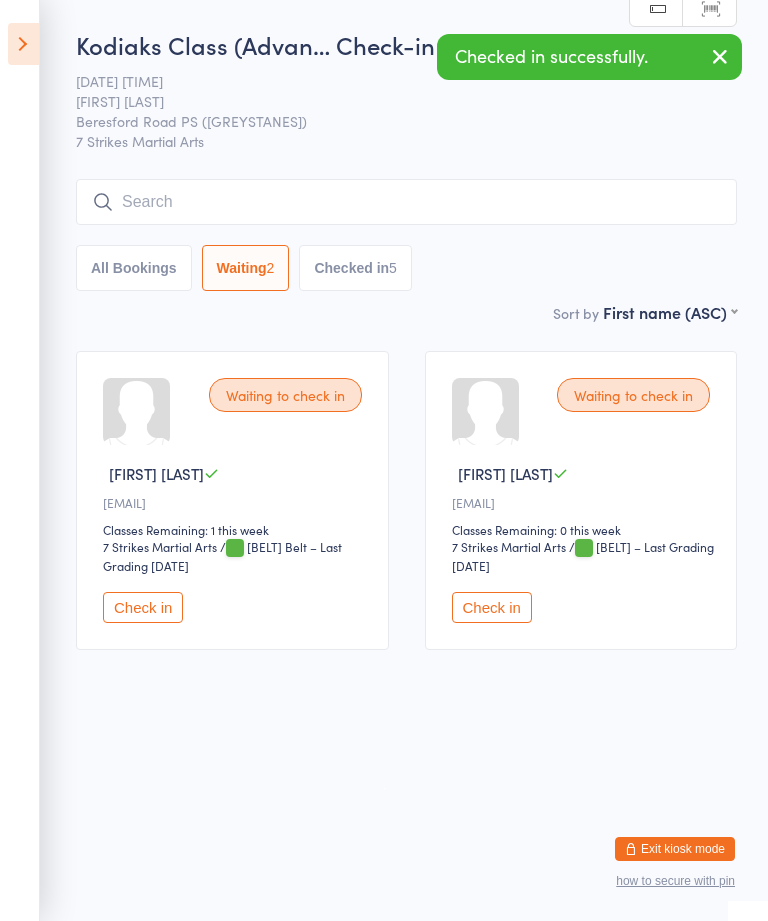 click at bounding box center (23, 44) 